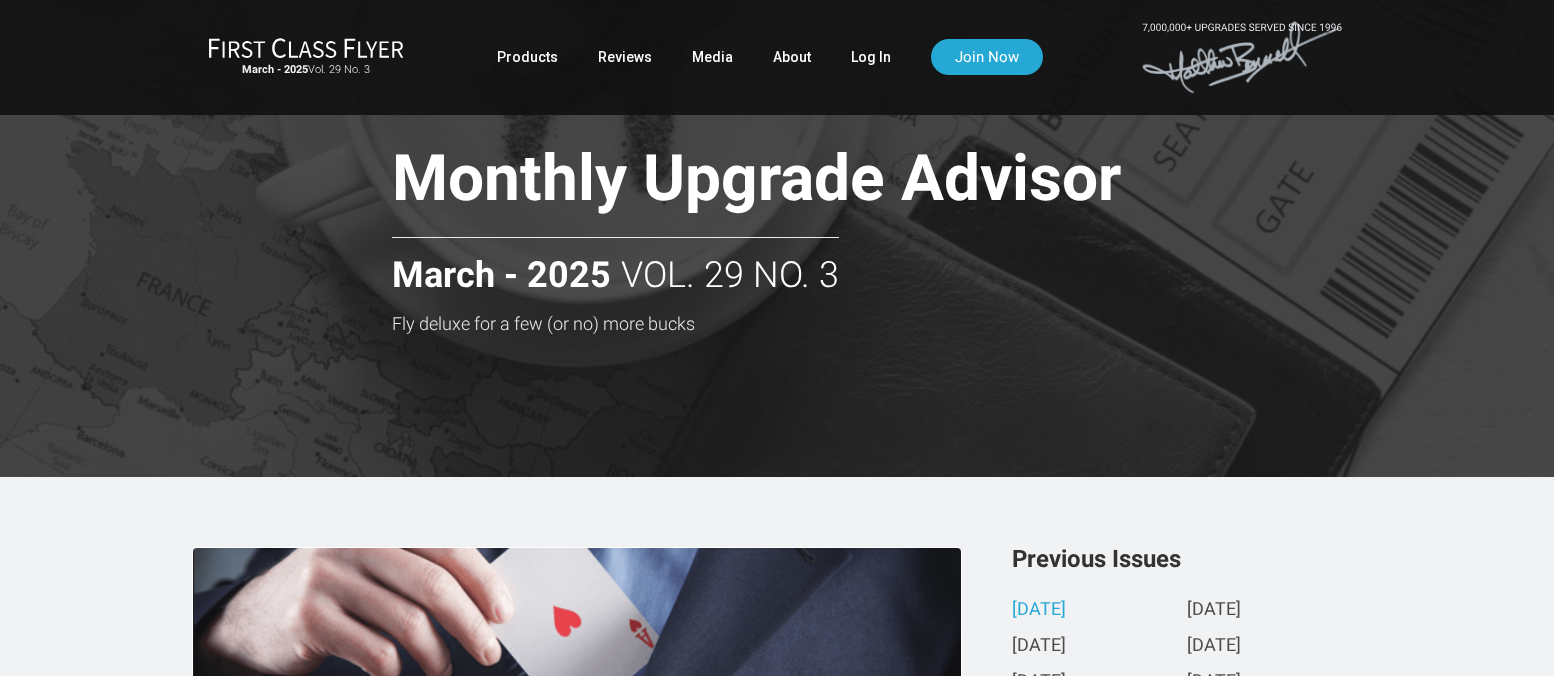 scroll, scrollTop: 0, scrollLeft: 0, axis: both 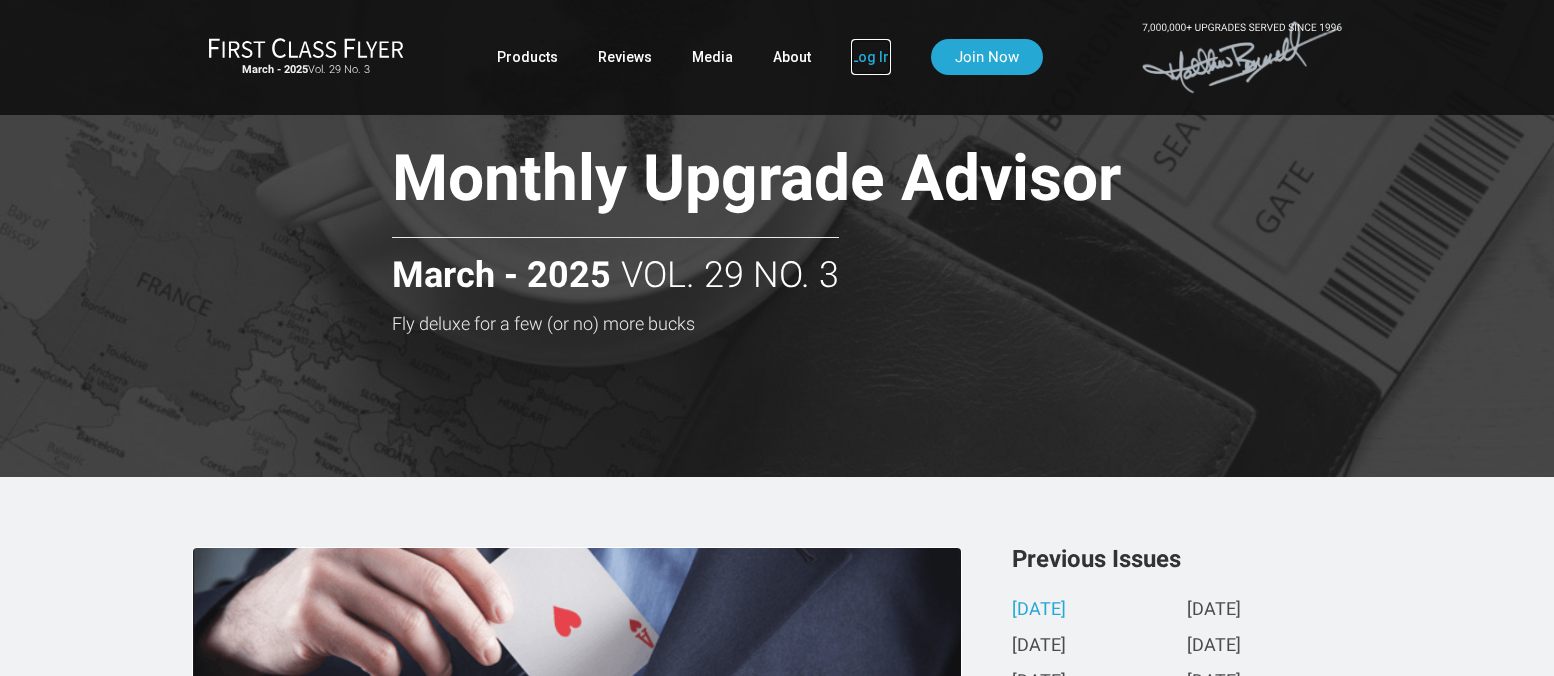 click on "Log In" at bounding box center (871, 57) 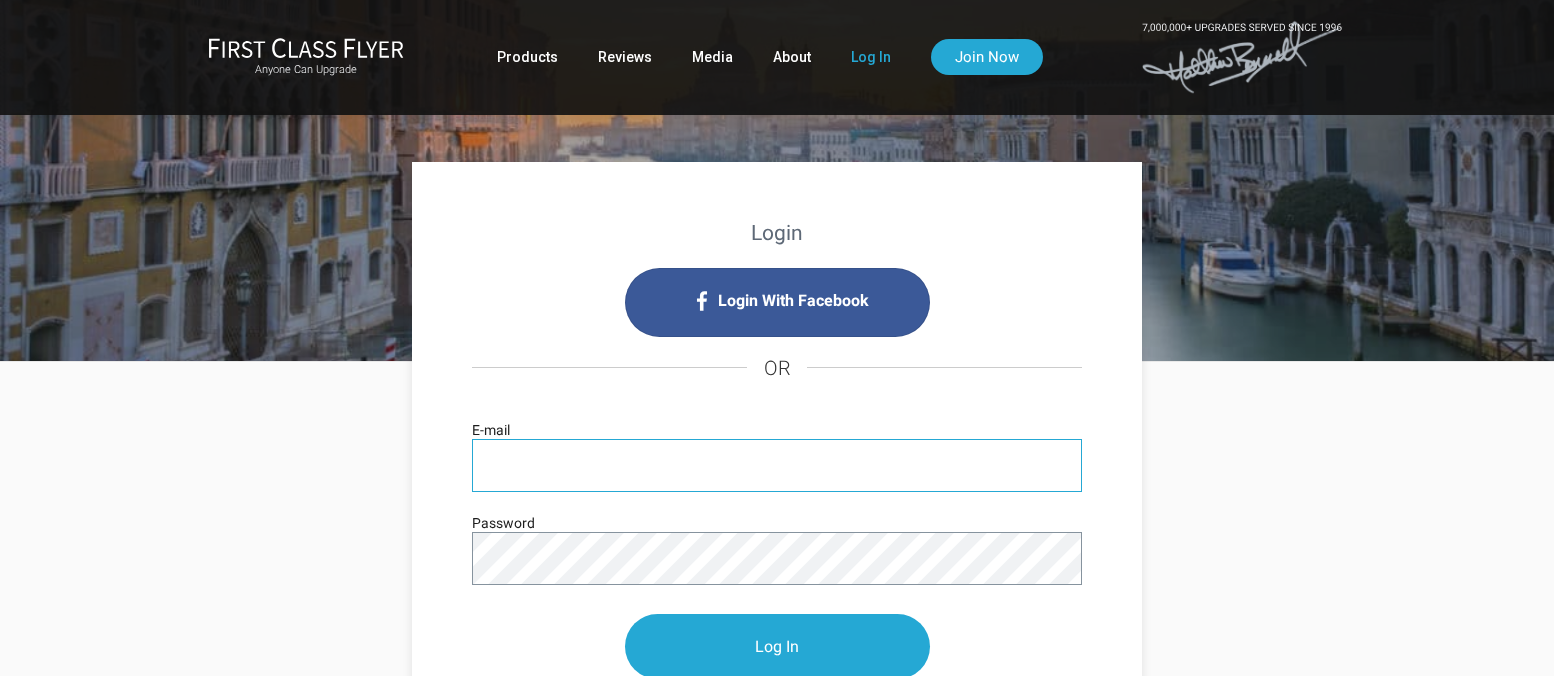 scroll, scrollTop: 0, scrollLeft: 0, axis: both 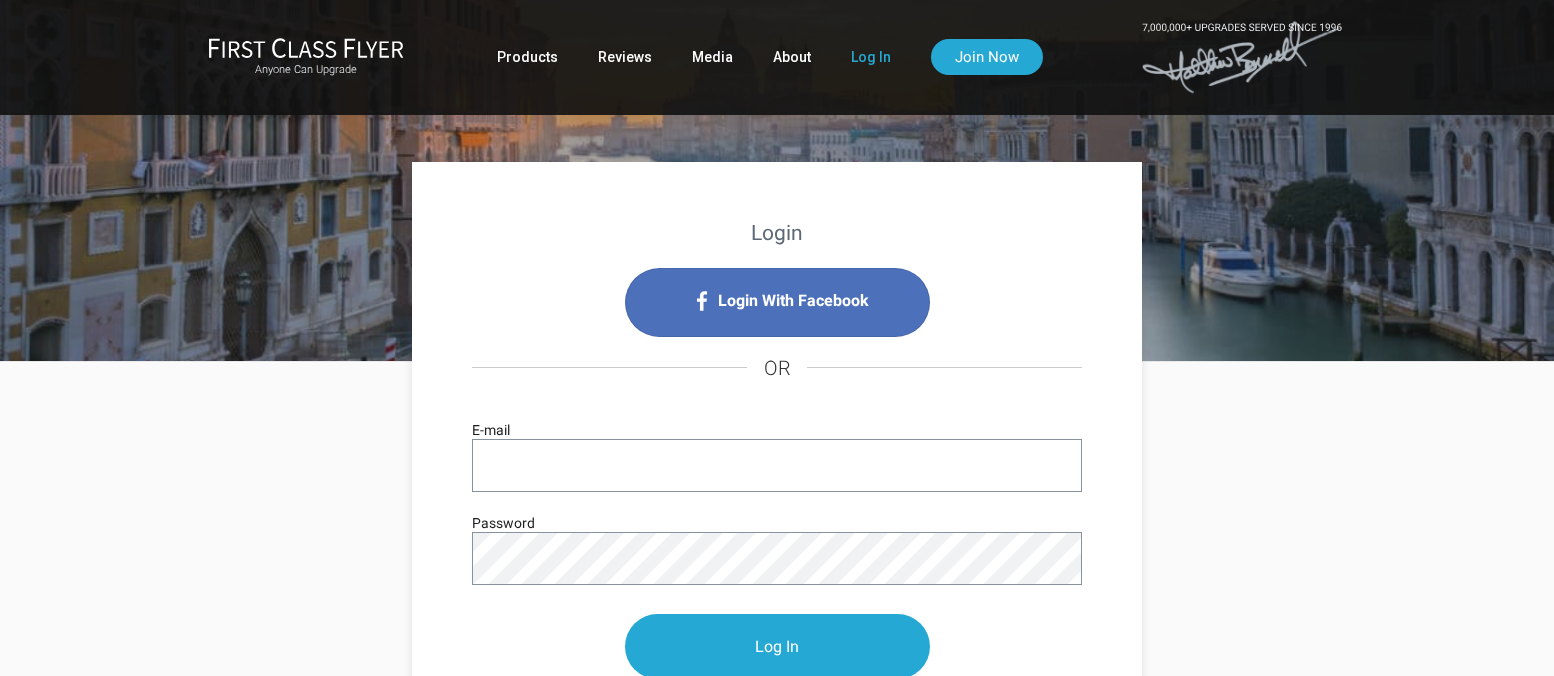 click on "Login With Facebook" at bounding box center [793, 301] 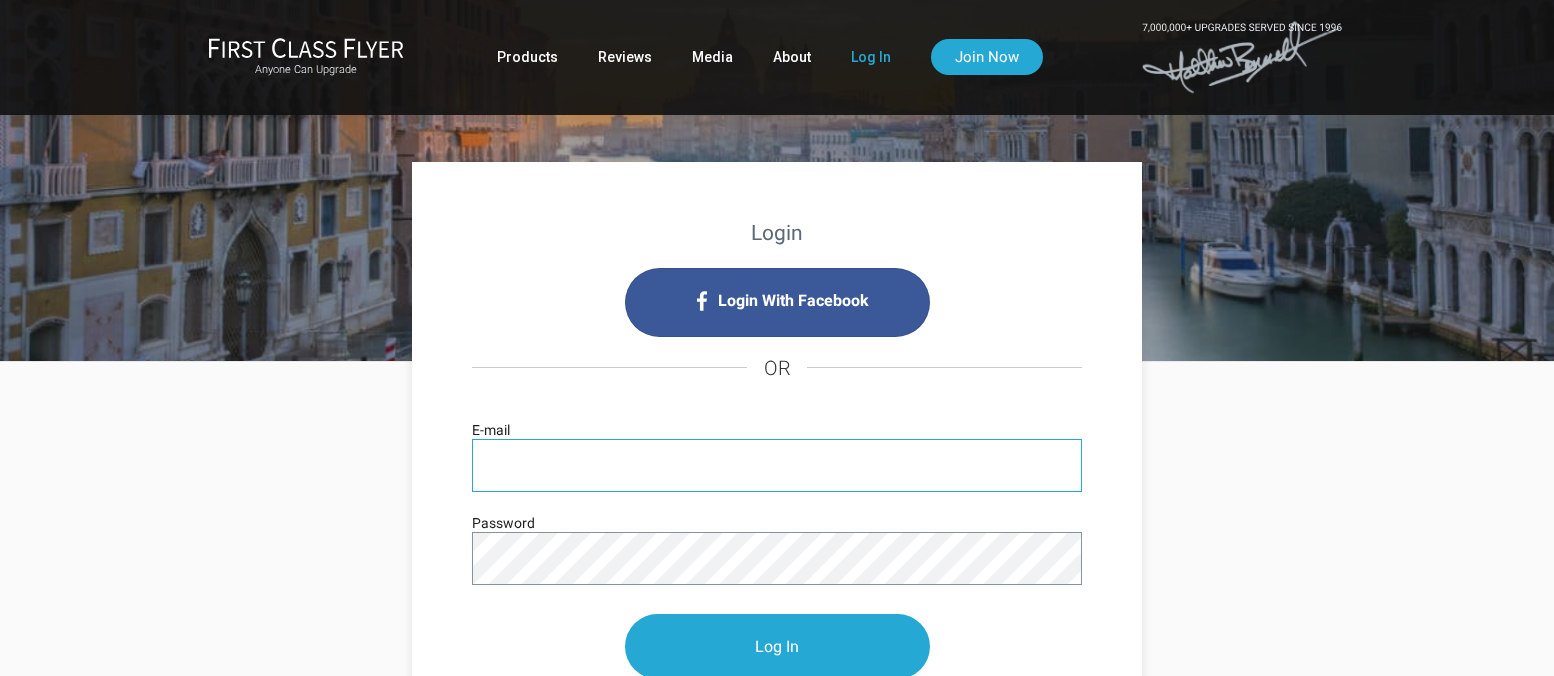 click on "E-mail" at bounding box center (777, 465) 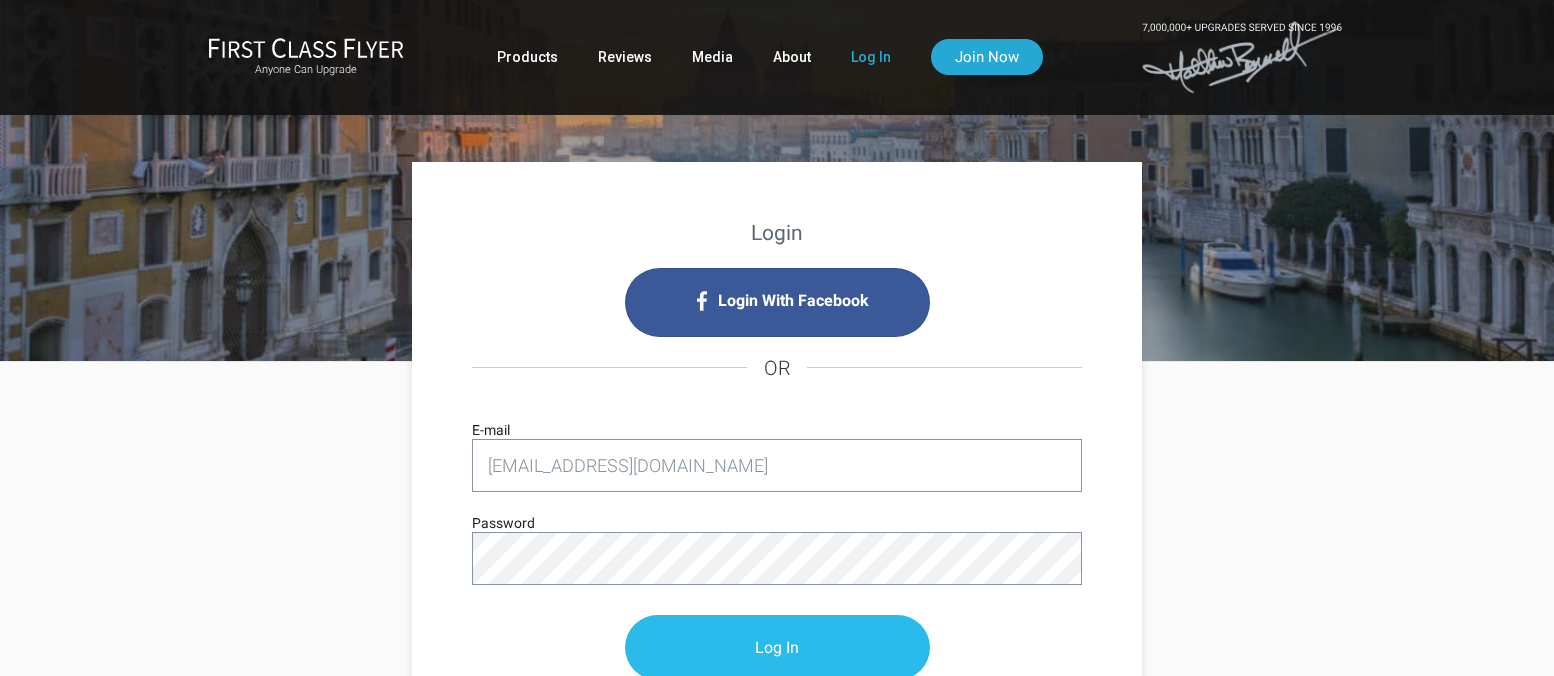 click on "Log In" at bounding box center [777, 647] 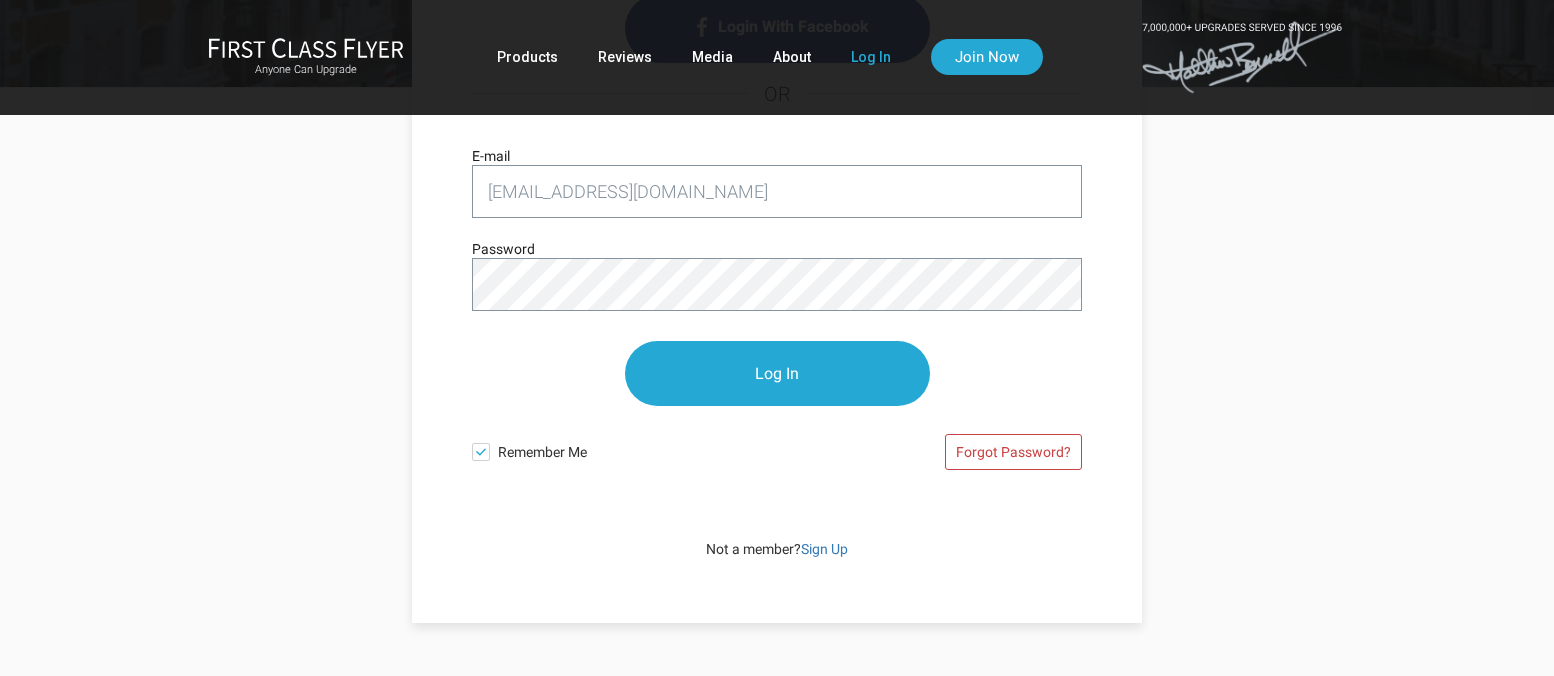 scroll, scrollTop: 276, scrollLeft: 0, axis: vertical 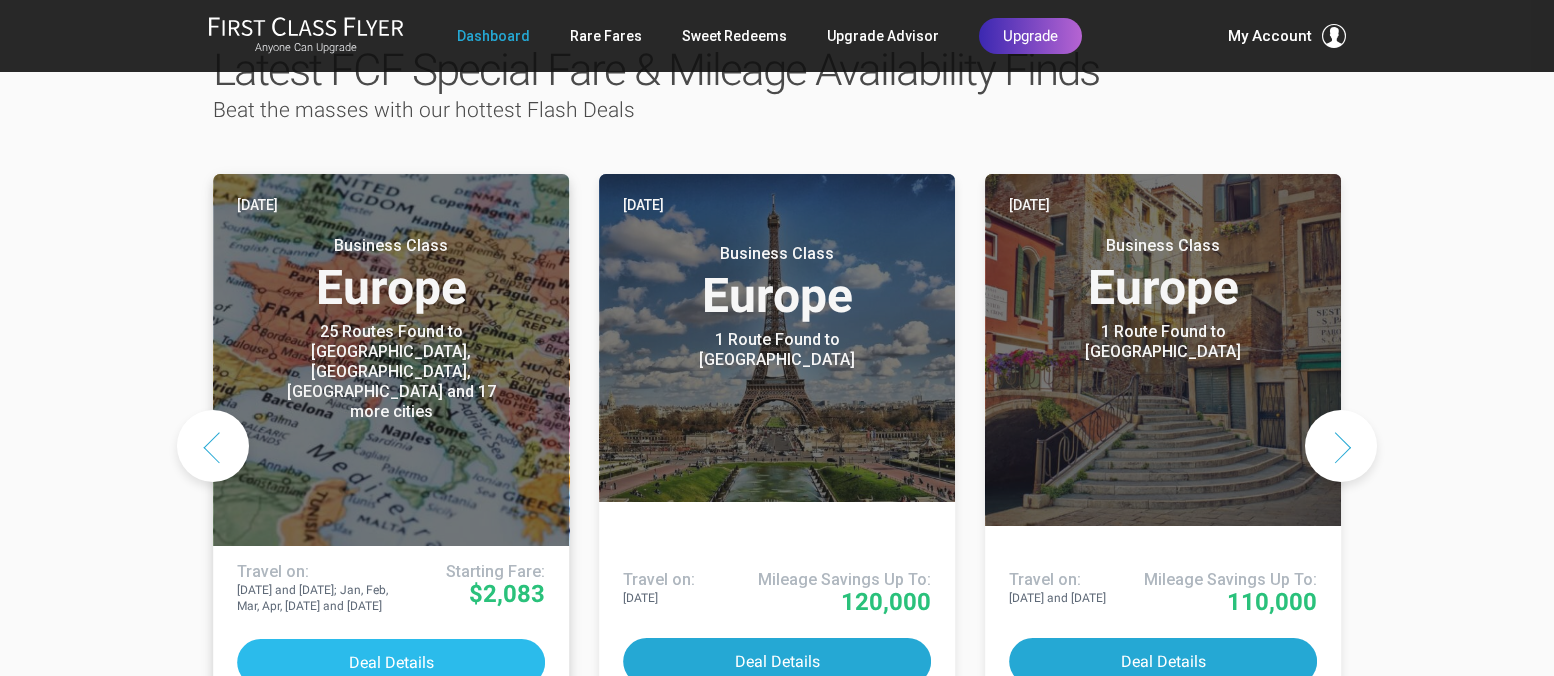 click on "Deal Details" at bounding box center [391, 662] 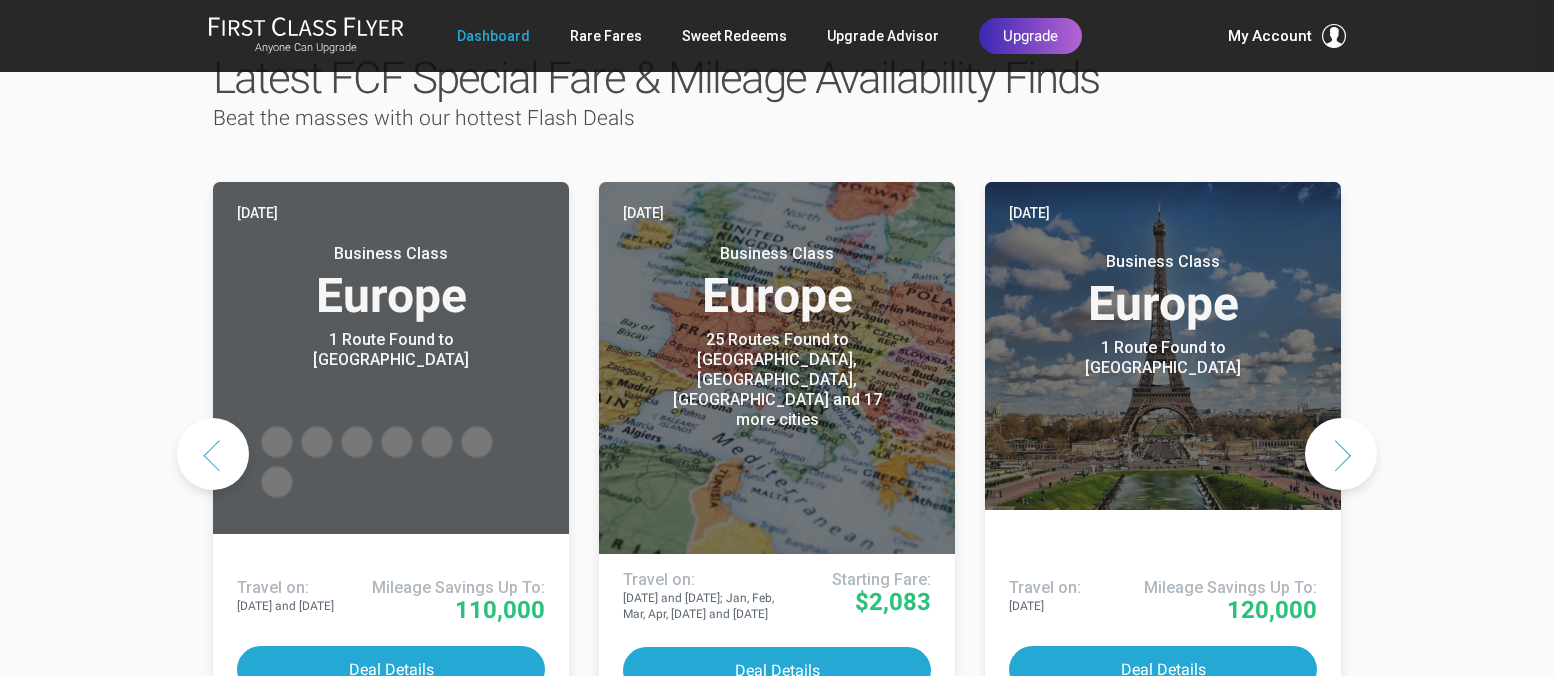 scroll, scrollTop: 1029, scrollLeft: 0, axis: vertical 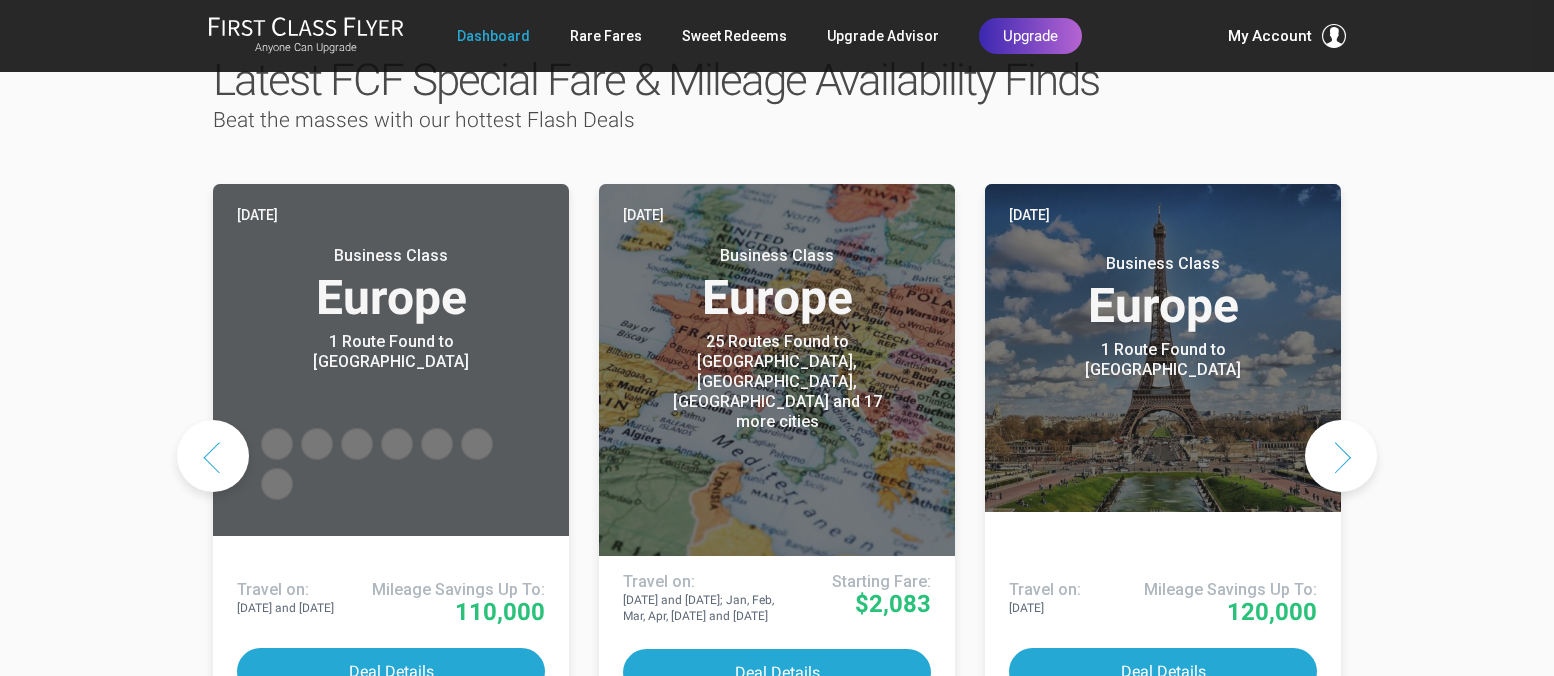 click on "Two days ago     Business Class  Europe
1 Route Found to Munich   Use These Miles / Points:       Travel on:   Jul, Aug and Oct 2025; Jan 2026   Mileage Savings Up To:   210,000
Deal Details
Two days ago     Business Class  Europe
1 Route Found to Barcelona   Use These Miles / Points:       Travel on:   Jul, Aug, Nov and Dec 2025; Feb and Mar 2026   Mileage Savings Up To:   110,000
Deal Details
Two days ago     Business Class  Europe
1 Route Found to Venice   Use These Miles / Points:       Travel on:   Jul and Aug 2025   Mileage Savings Up To:   110,000
Deal Details
Today     Business Class  Europe
25 Routes Found to Frankfurt, Berlin, Rome and 17 more cities   Airlines offering special fares:       Travel on:   Nov and Dec 2025; Jan, Feb, Mar, Apr, May and Jun 2026   Starting Fare:   $2,083
Deal Details
Yesterday     Business Class  Europe
1 Route Found to Paris" at bounding box center (5, 455) 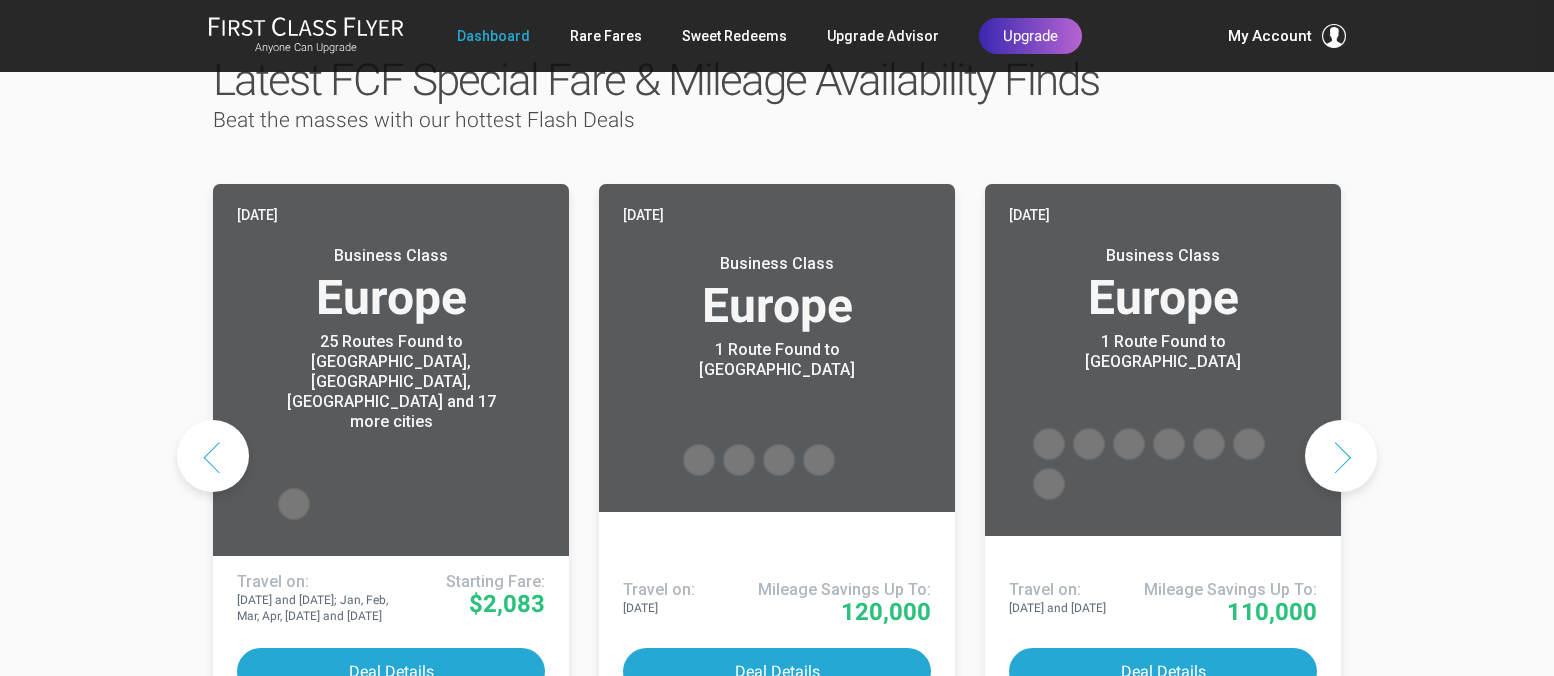 click on "Two days ago     Business Class  Europe
1 Route Found to Munich   Use These Miles / Points:       Travel on:   Jul, Aug and Oct 2025; Jan 2026   Mileage Savings Up To:   210,000
Deal Details
Two days ago     Business Class  Europe
1 Route Found to Barcelona   Use These Miles / Points:       Travel on:   Jul, Aug, Nov and Dec 2025; Feb and Mar 2026   Mileage Savings Up To:   110,000
Deal Details
Two days ago     Business Class  Europe
1 Route Found to Venice   Use These Miles / Points:       Travel on:   Jul and Aug 2025   Mileage Savings Up To:   110,000
Deal Details
Today     Business Class  Europe
25 Routes Found to Frankfurt, Berlin, Rome and 17 more cities   Airlines offering special fares:       Travel on:   Nov and Dec 2025; Jan, Feb, Mar, Apr, May and Jun 2026   Starting Fare:   $2,083
Deal Details
Yesterday     Business Class  Europe
1 Route Found to Paris" at bounding box center [-4241, 455] 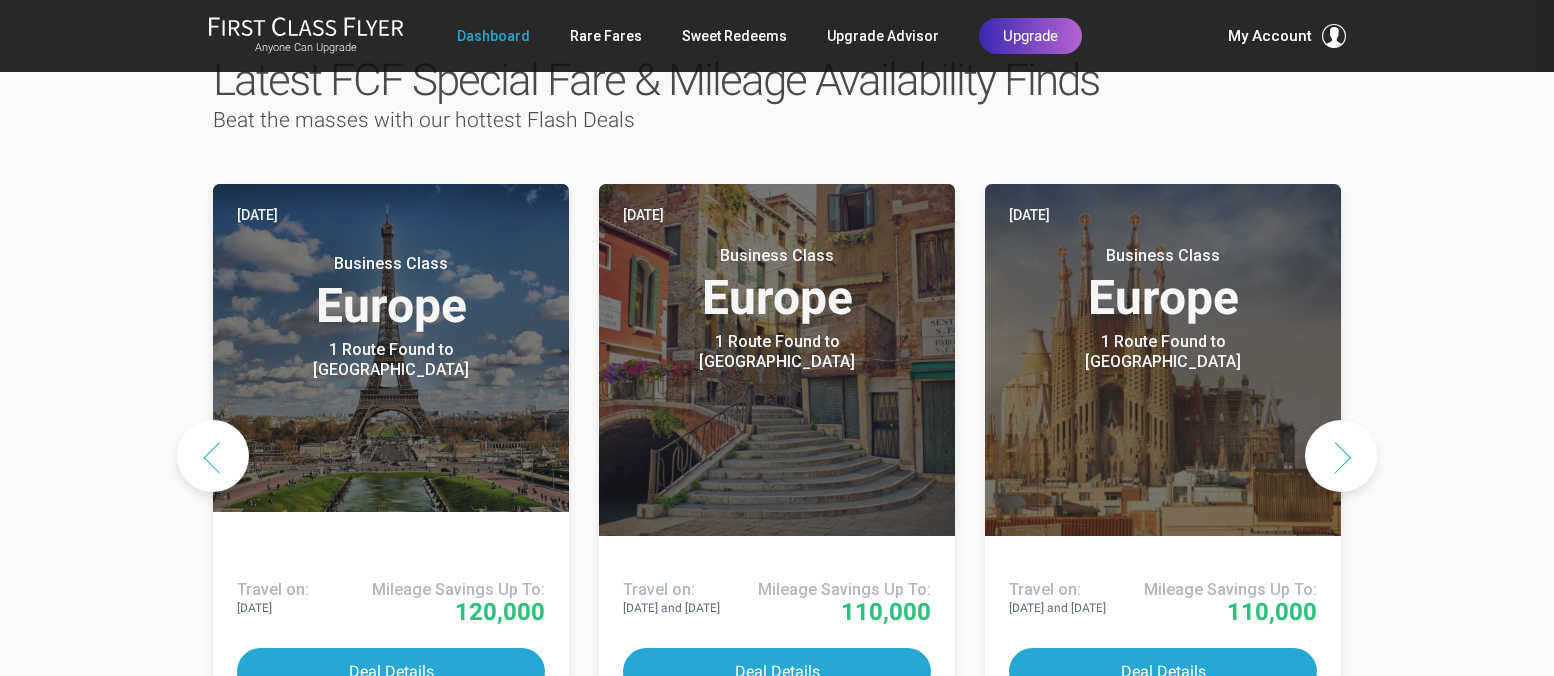 scroll, scrollTop: 1032, scrollLeft: 0, axis: vertical 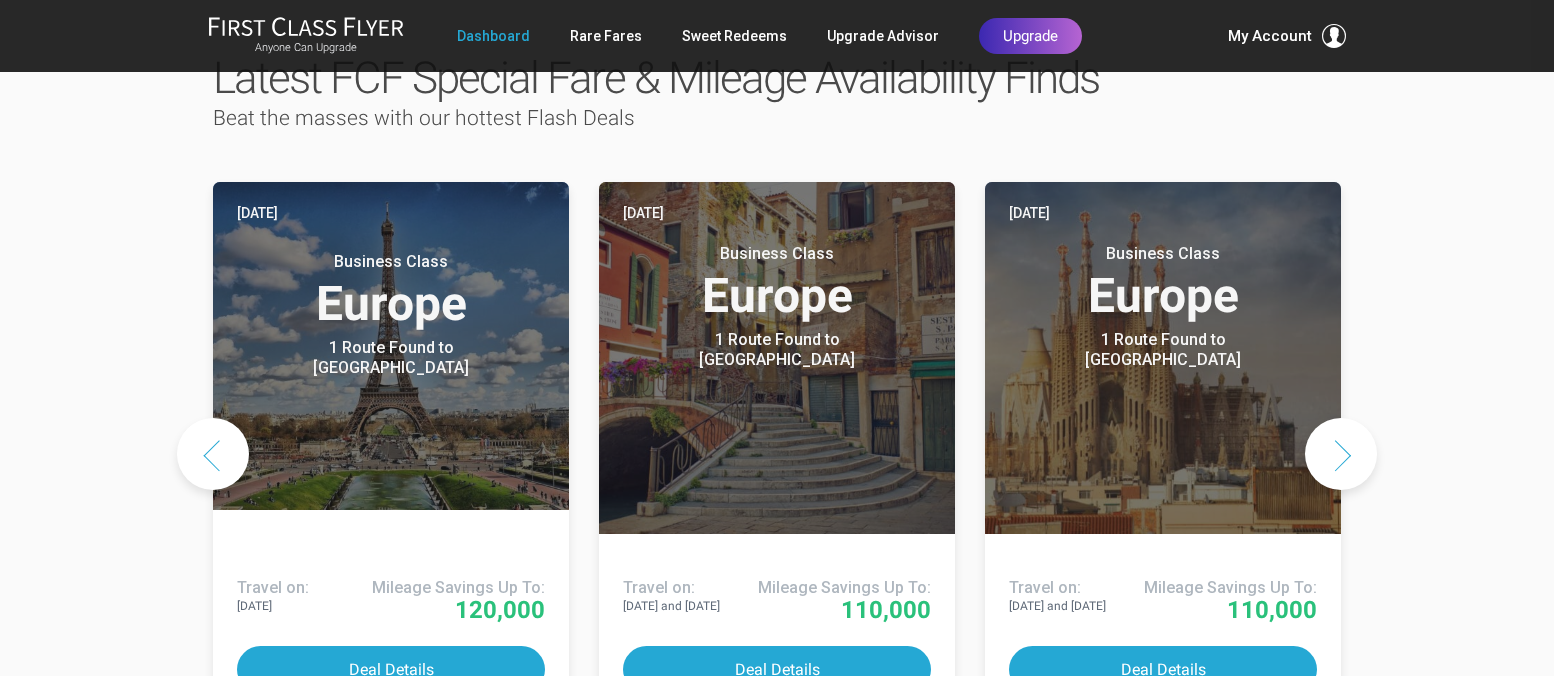 click at bounding box center (213, 454) 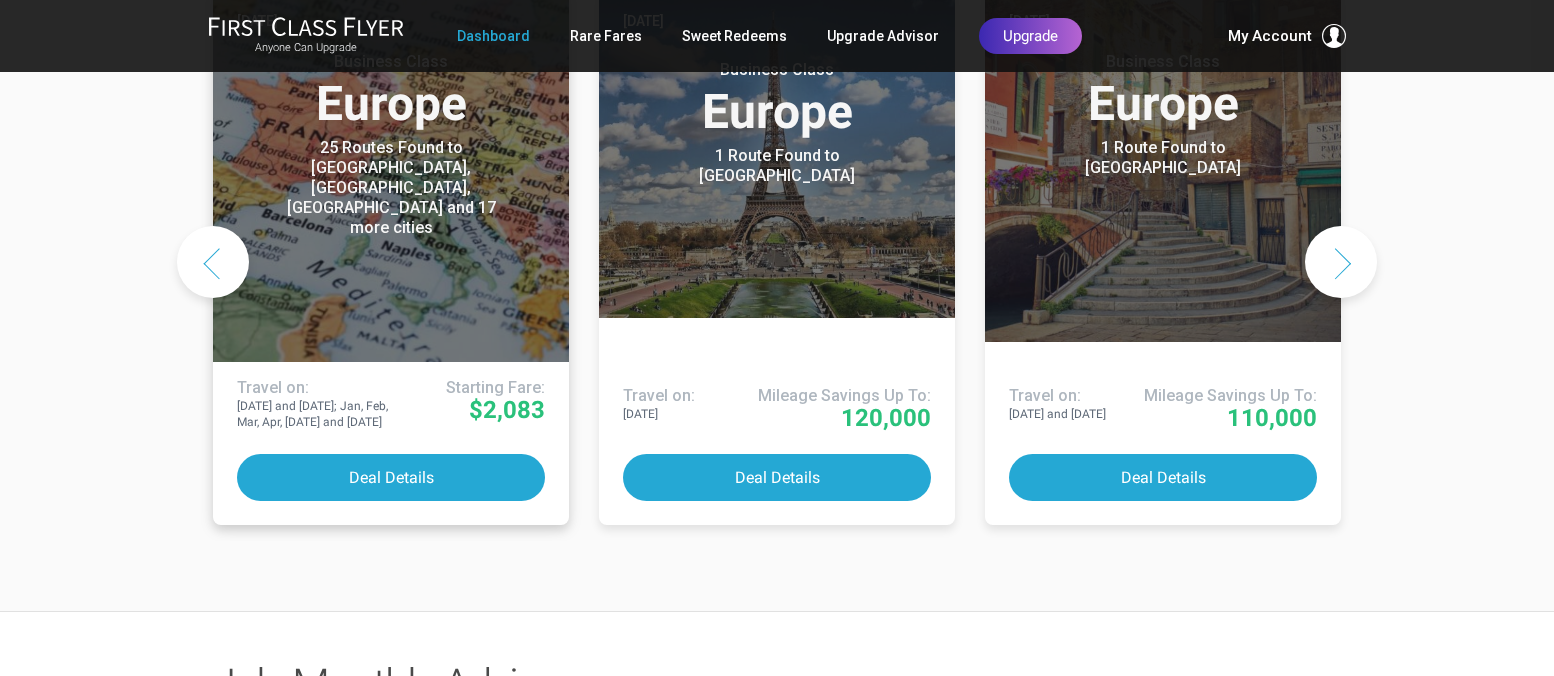 scroll, scrollTop: 1232, scrollLeft: 0, axis: vertical 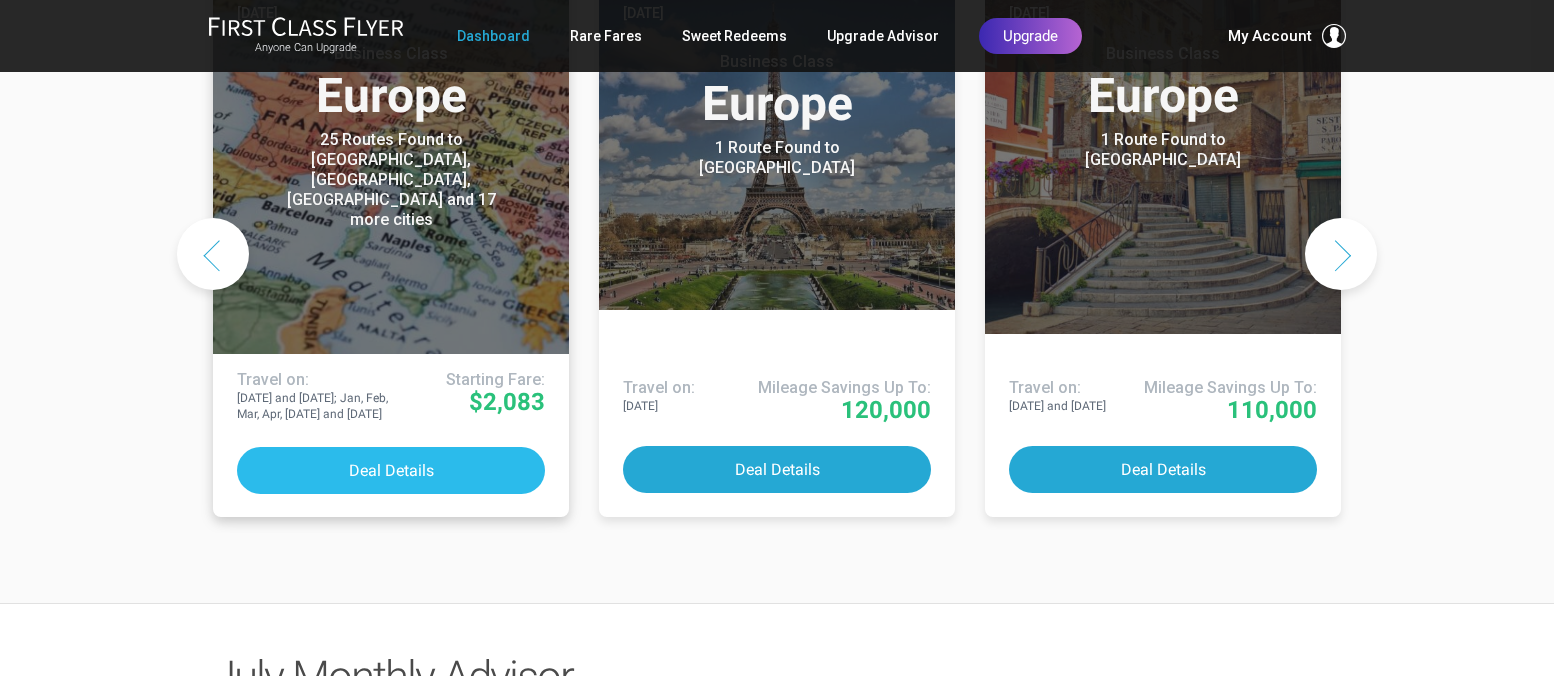 click on "Deal Details" at bounding box center [391, 470] 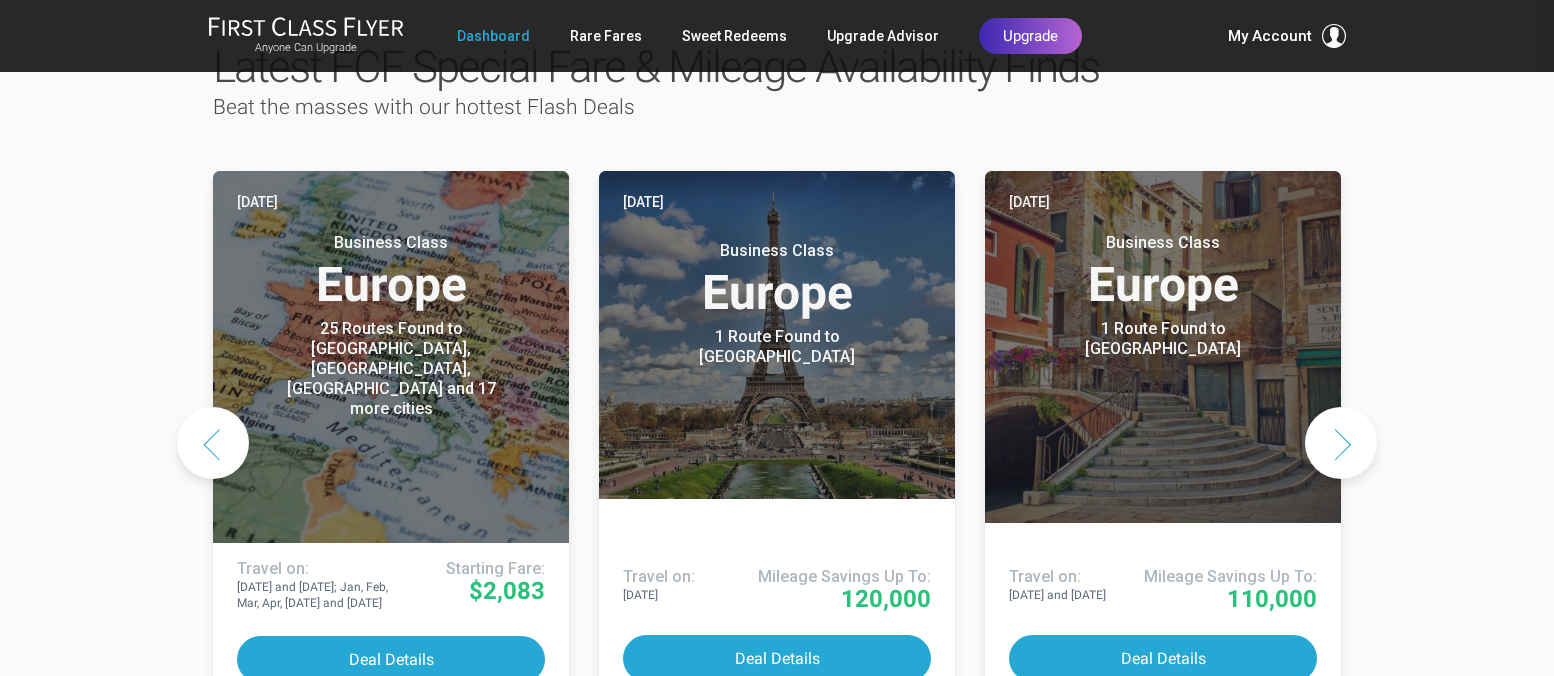 scroll, scrollTop: 1036, scrollLeft: 0, axis: vertical 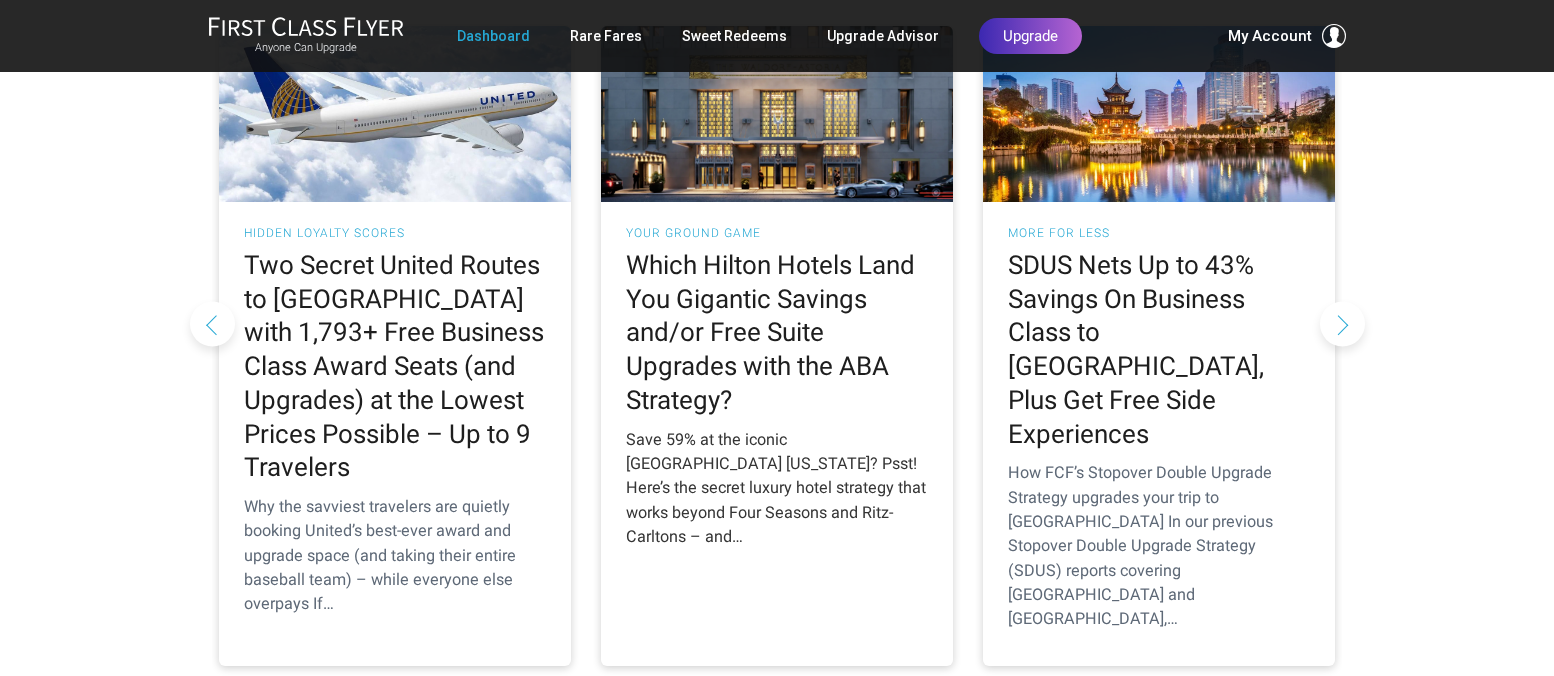 click on "Which Hilton Hotels Land You Gigantic Savings and/or Free Suite Upgrades with the ABA Strategy?" at bounding box center (777, 333) 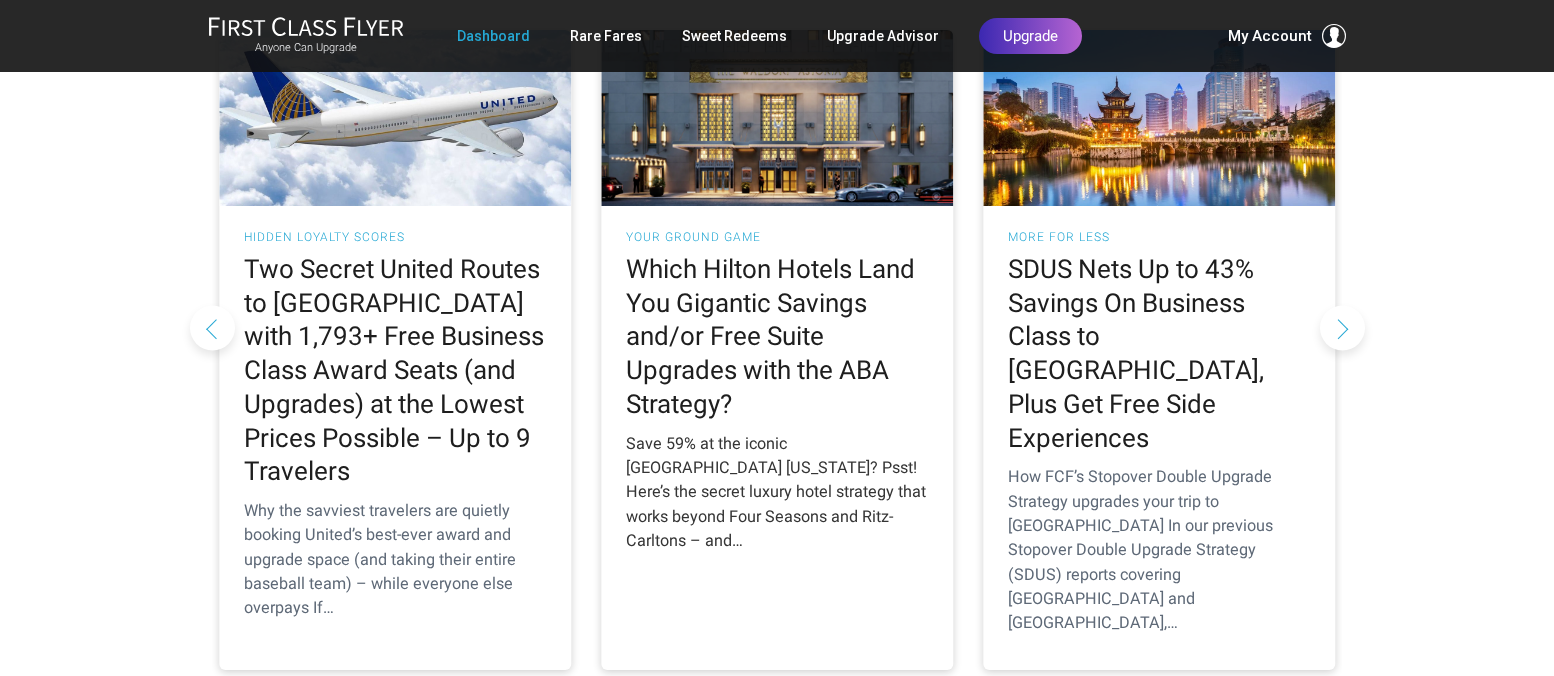 click at bounding box center (777, 118) 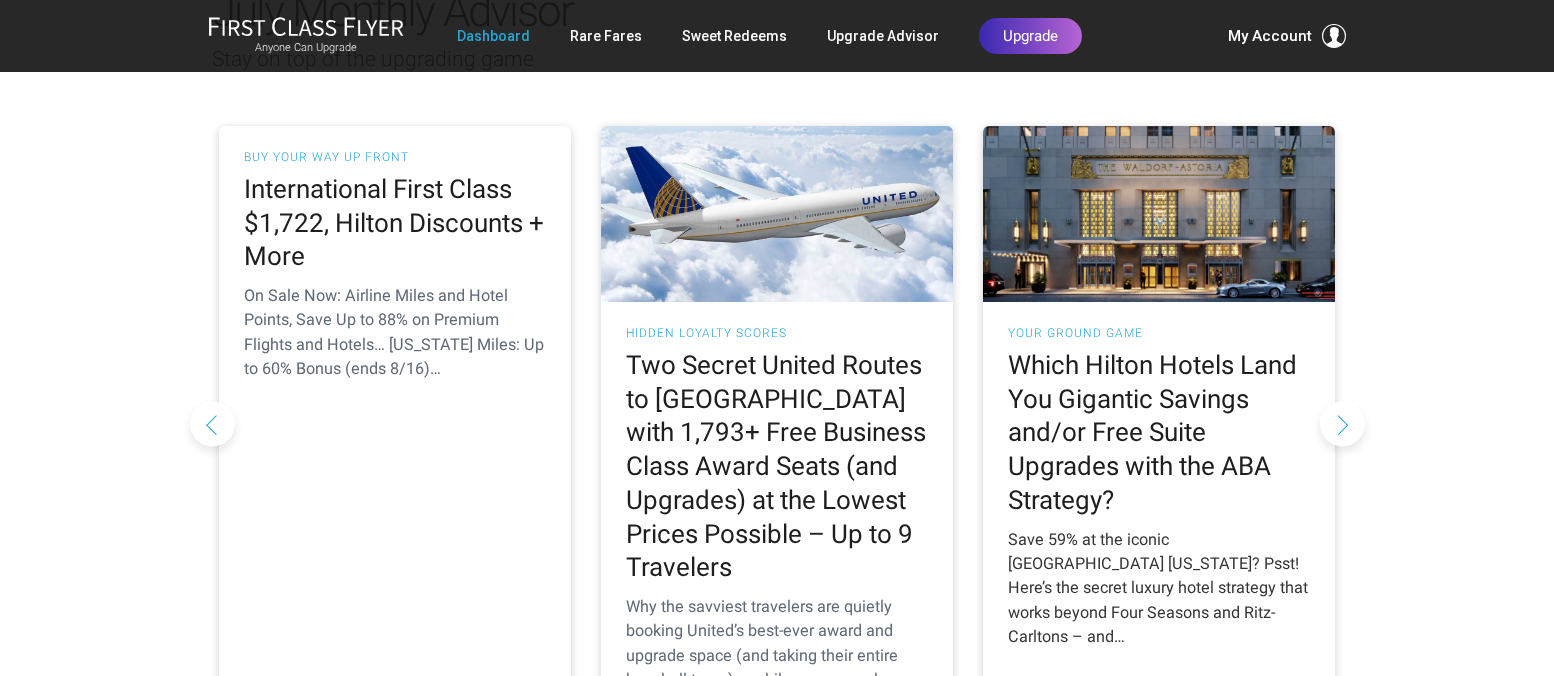 scroll, scrollTop: 1901, scrollLeft: 0, axis: vertical 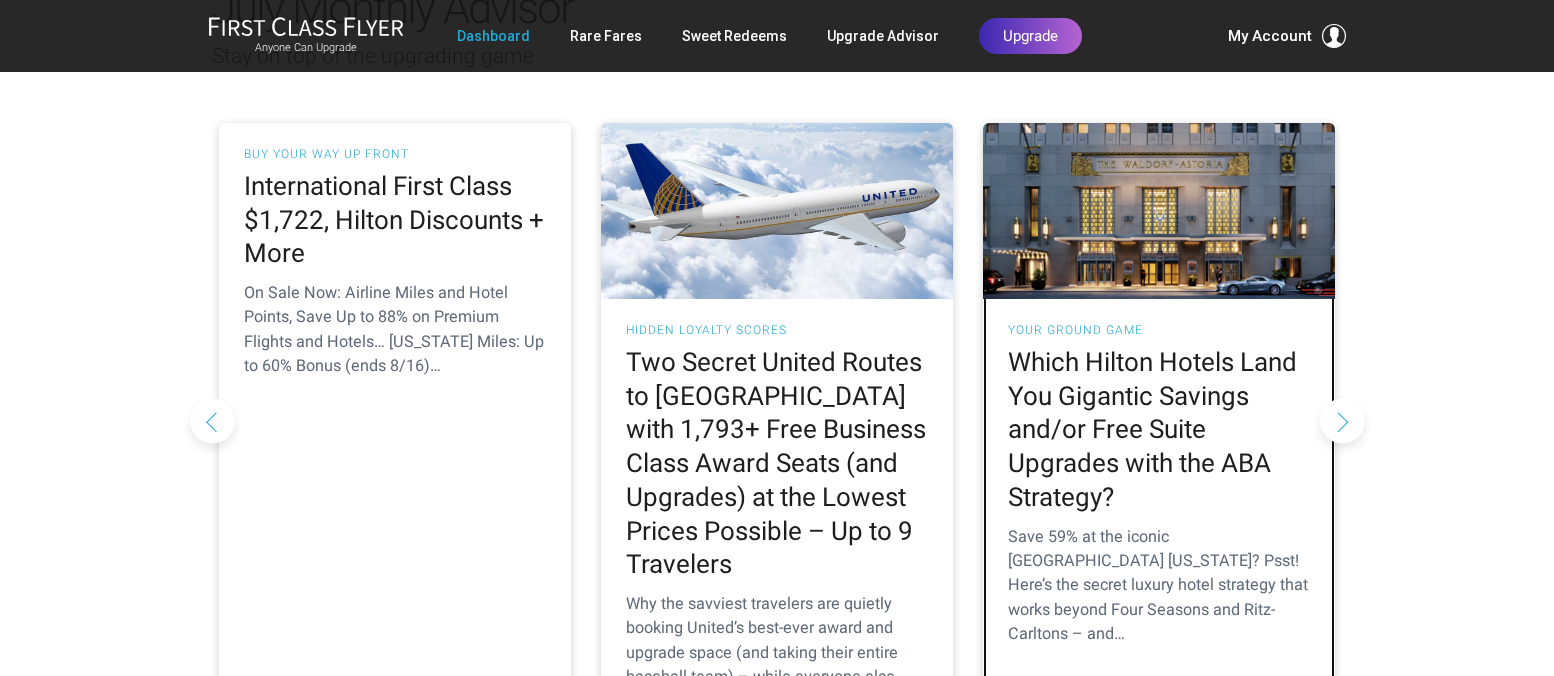 drag, startPoint x: 1136, startPoint y: 134, endPoint x: 659, endPoint y: 58, distance: 483.01657 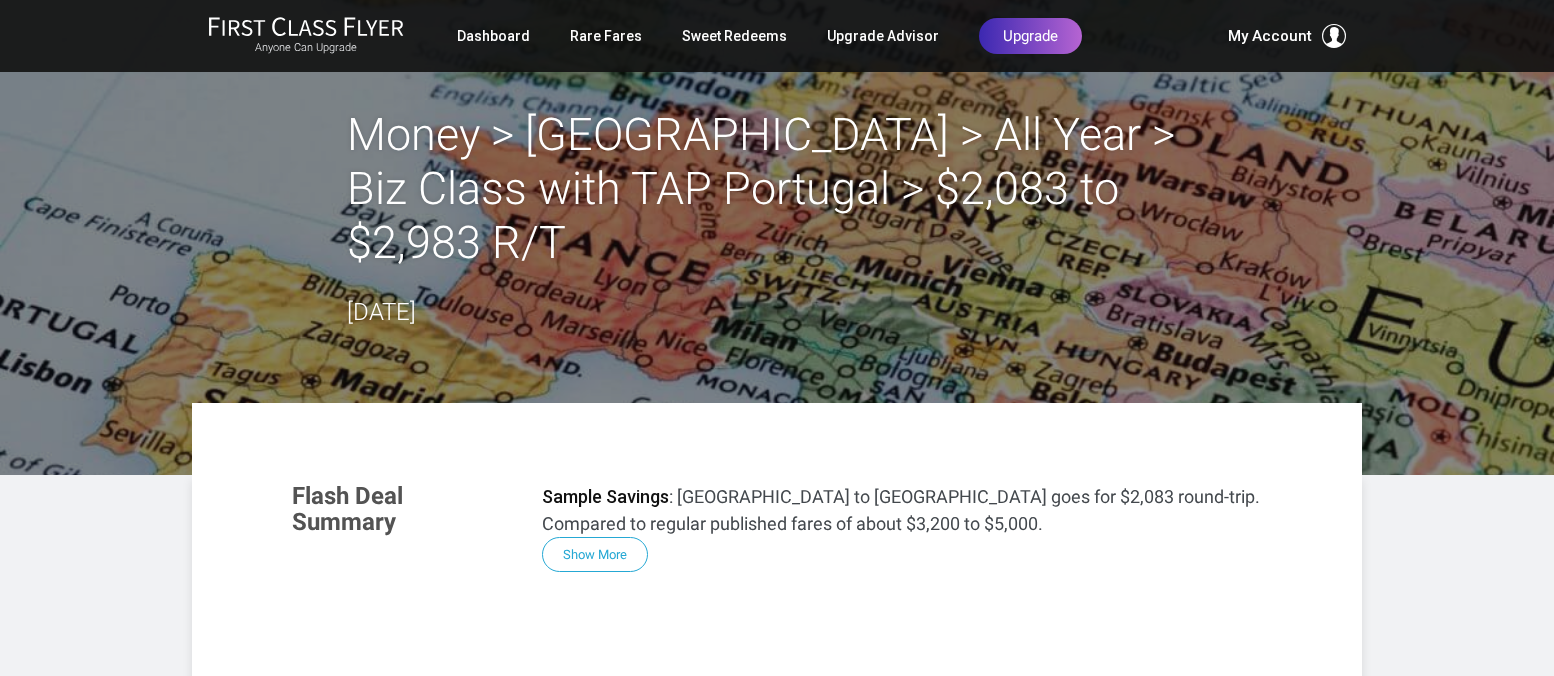 scroll, scrollTop: 0, scrollLeft: 0, axis: both 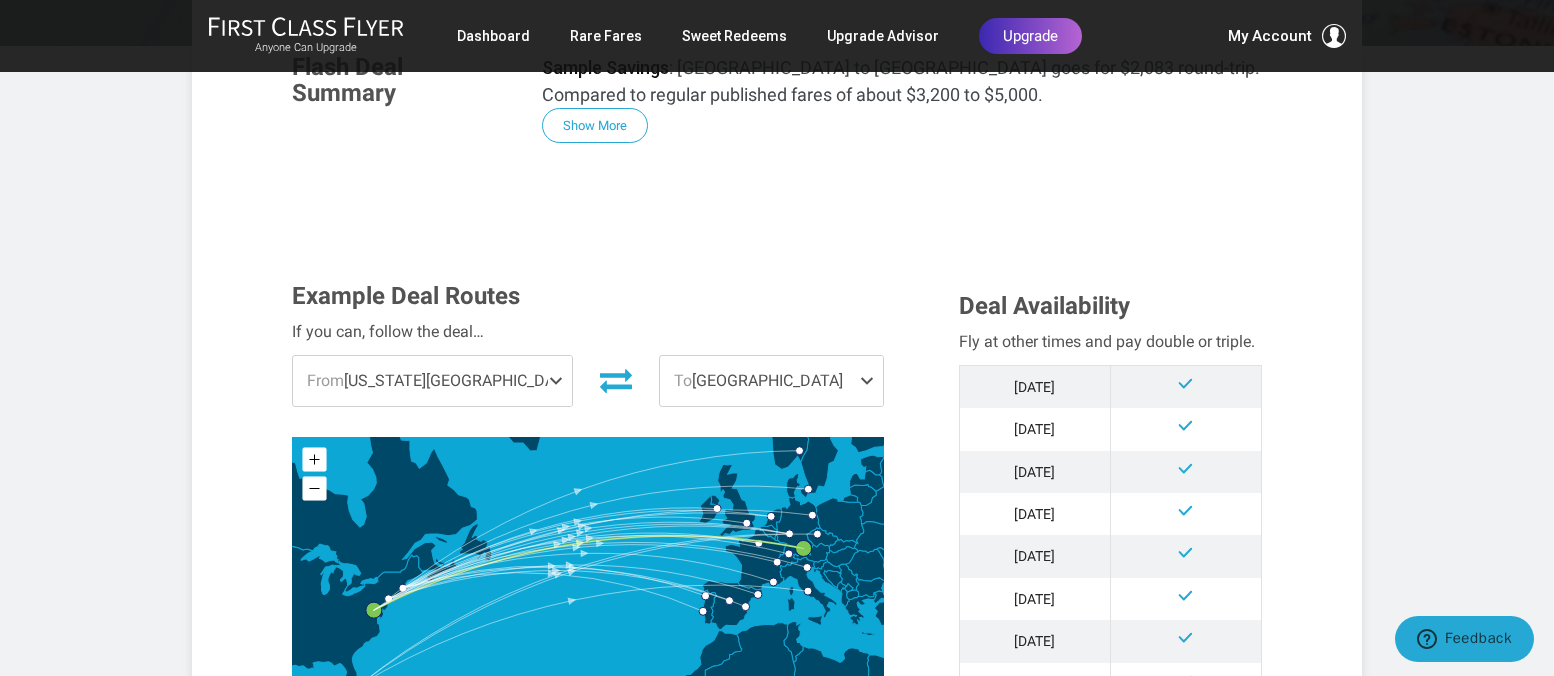 click at bounding box center (871, 381) 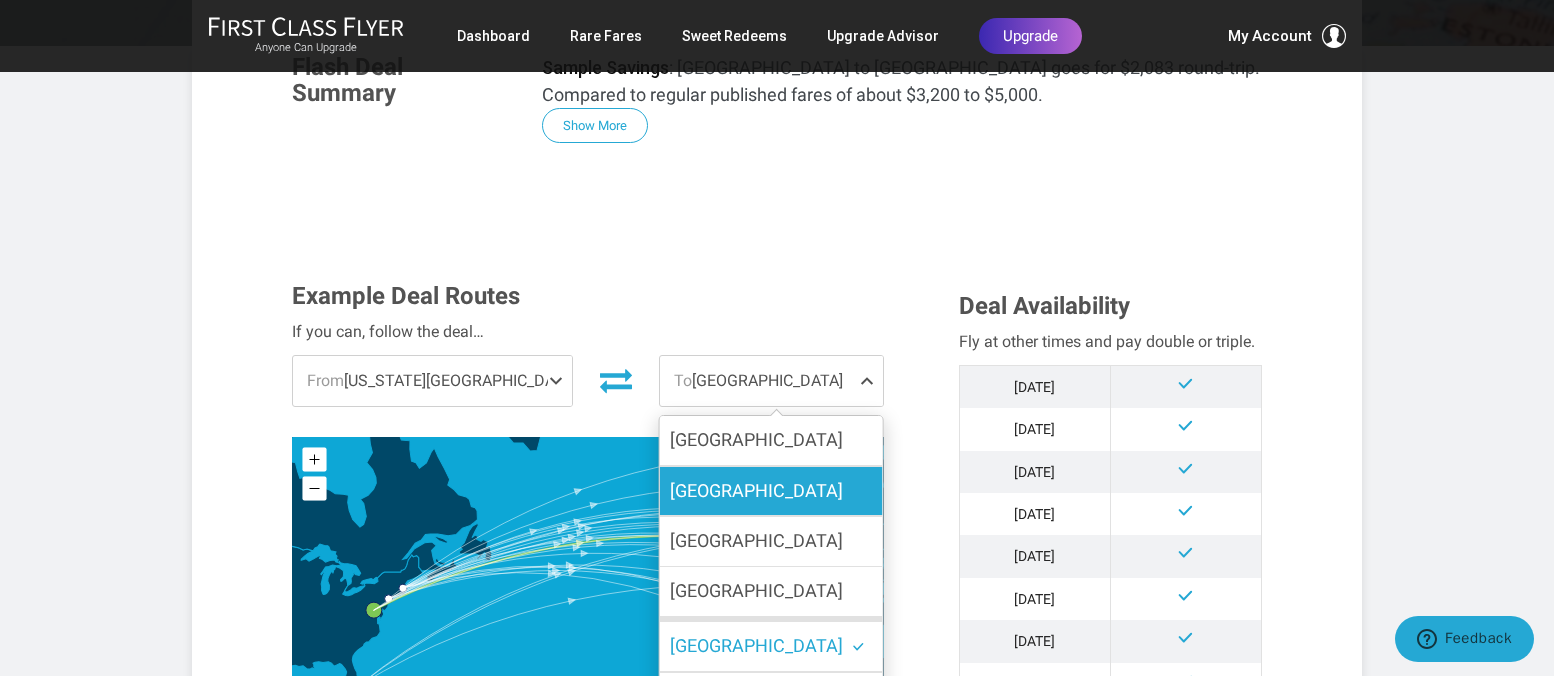 scroll, scrollTop: 12, scrollLeft: 0, axis: vertical 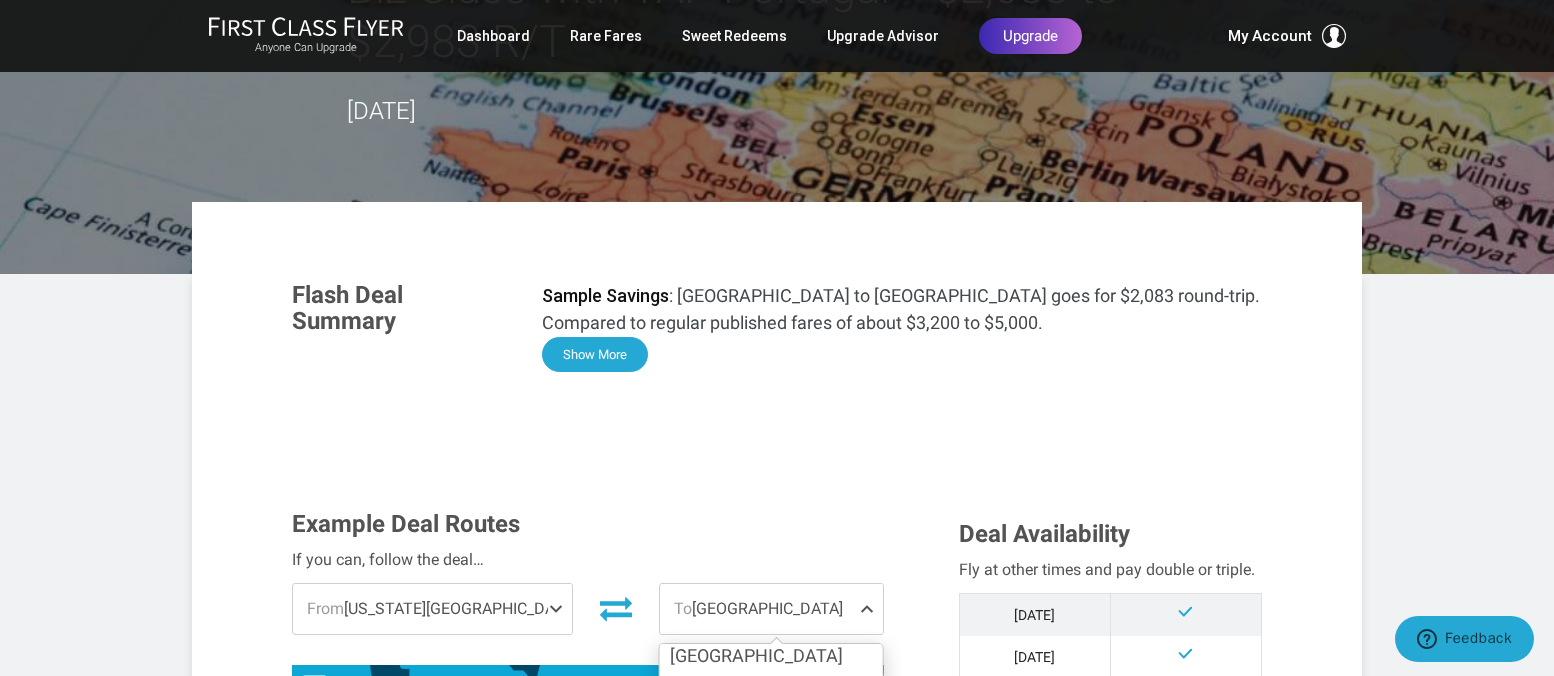 click on "Show More" at bounding box center [595, 354] 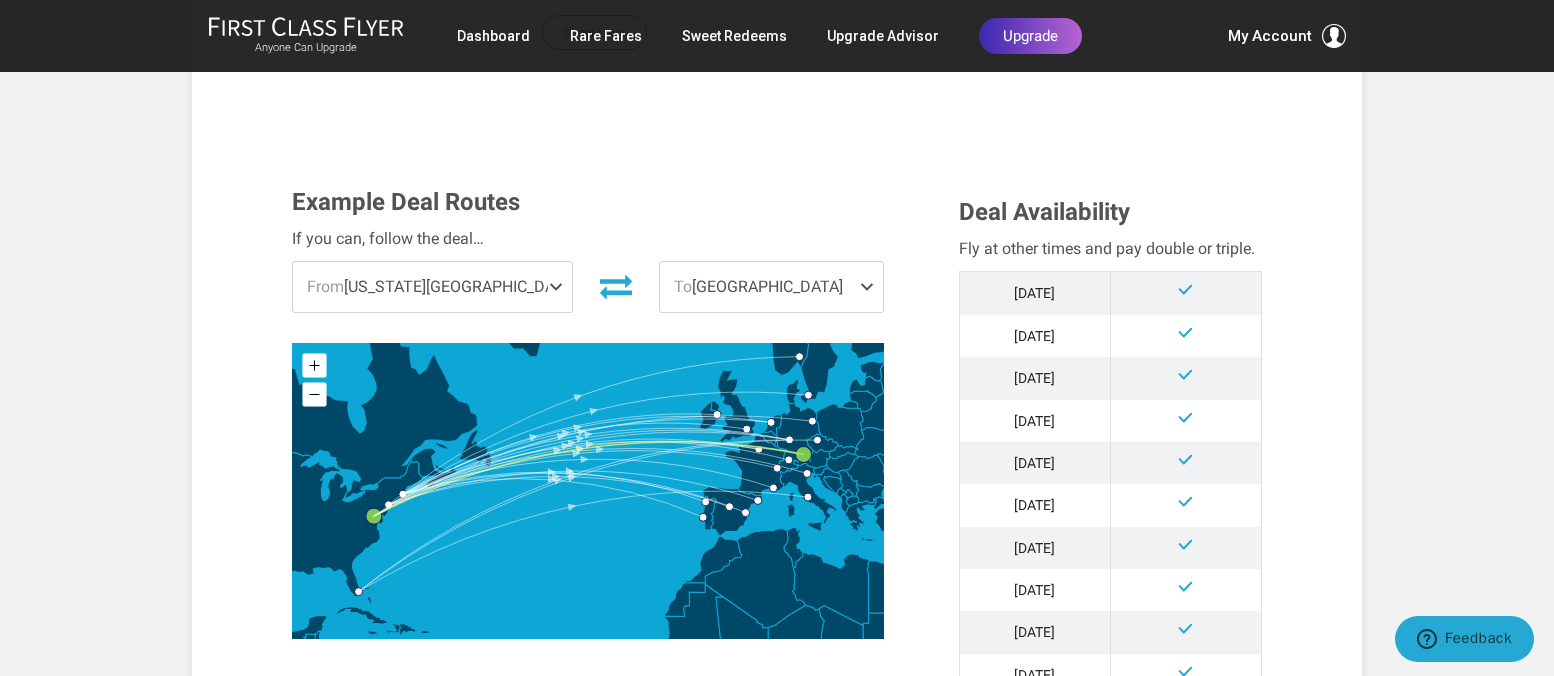 scroll, scrollTop: 1905, scrollLeft: 0, axis: vertical 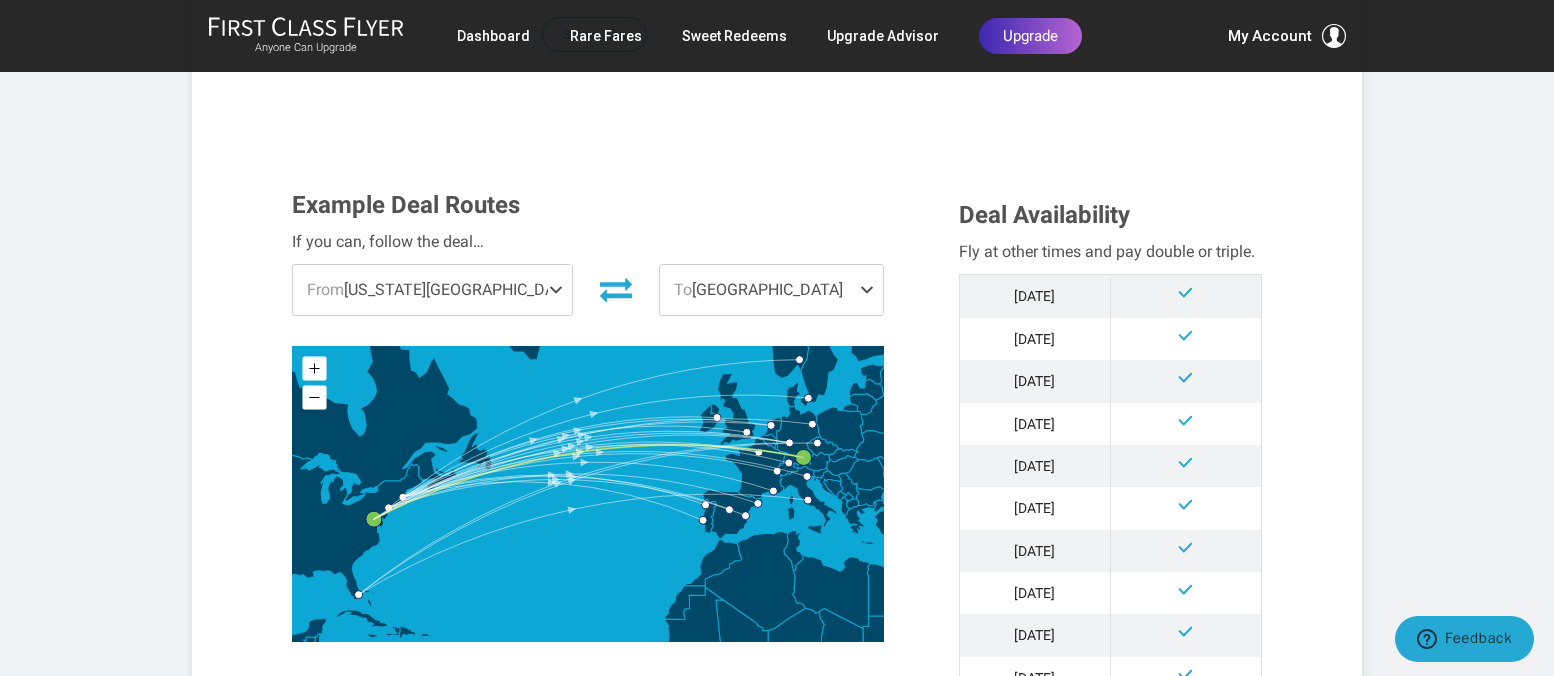 click on "From  Washington DC" at bounding box center (432, 290) 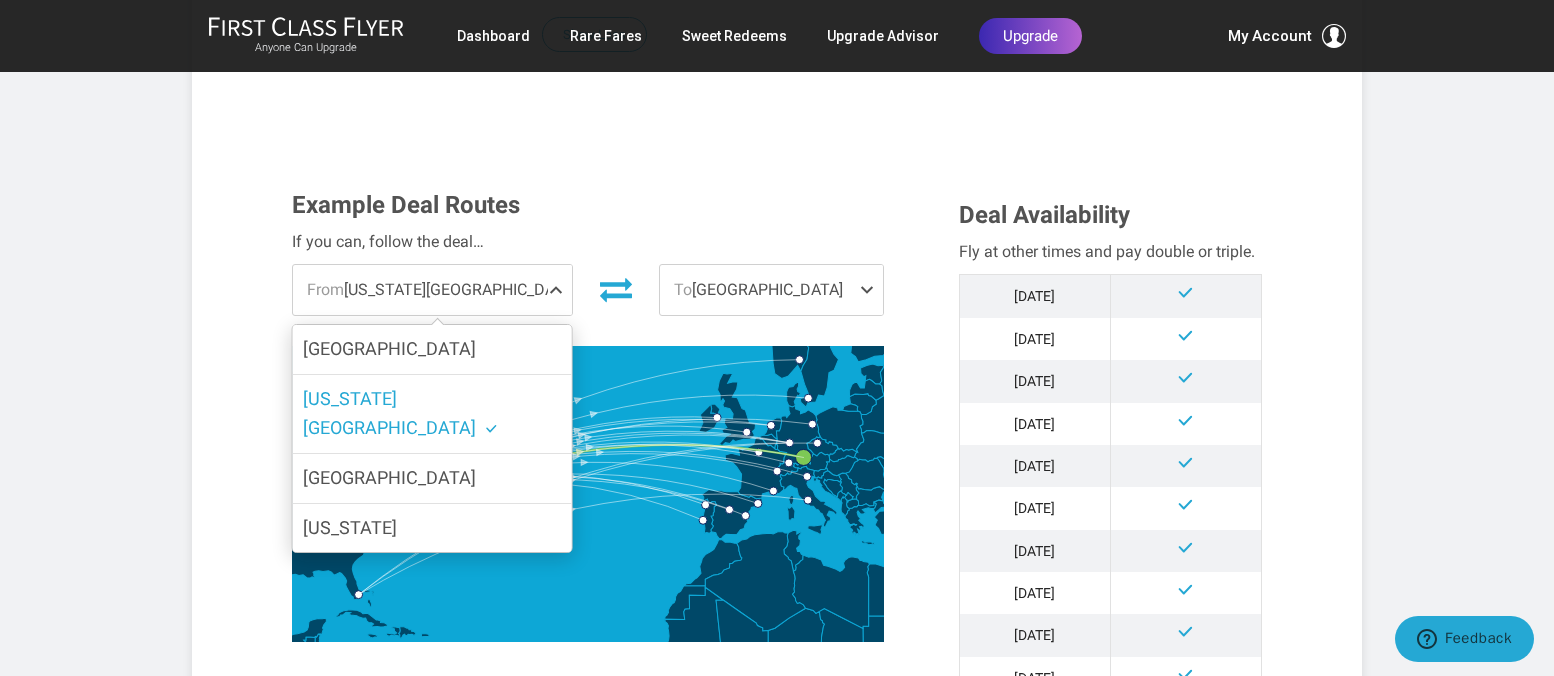 click on "Flash Deal Summary   Sample Savings : Boston to Frankfurt goes for $2,083 round-trip. Compared to regular published fares of about $3,200 to $5,000.   For more information on TAP Air Portugal go  here .   Remember that Flash Airfares—which can change any time and probably will, generally within a day or two, more or less—can be extended, see FCF’s February report for details on Hold It Right There:  How to Lock in Amazing Premium Flash Fares Long Enough to Decide If They’re Right for You .   Ticketing Deadline:  Varies   Advance Purchase:  Varies   Departure/Return Travel Days:  Varies   Travel Window:  Varies   Minimum Stay:  Varies   Maximum Stay:  Varies   For Travel Agents : If your travel agent or airline reservationist is having difficulty finding these fares, provide them the “Fare Basis Code(s)”, which they can use to pull up a “Fare List” in their computer, which will give them the fare’s “rules” to help navigate to the deal:  TAP Portugal, J .     Show Less            From" at bounding box center [777, 1012] 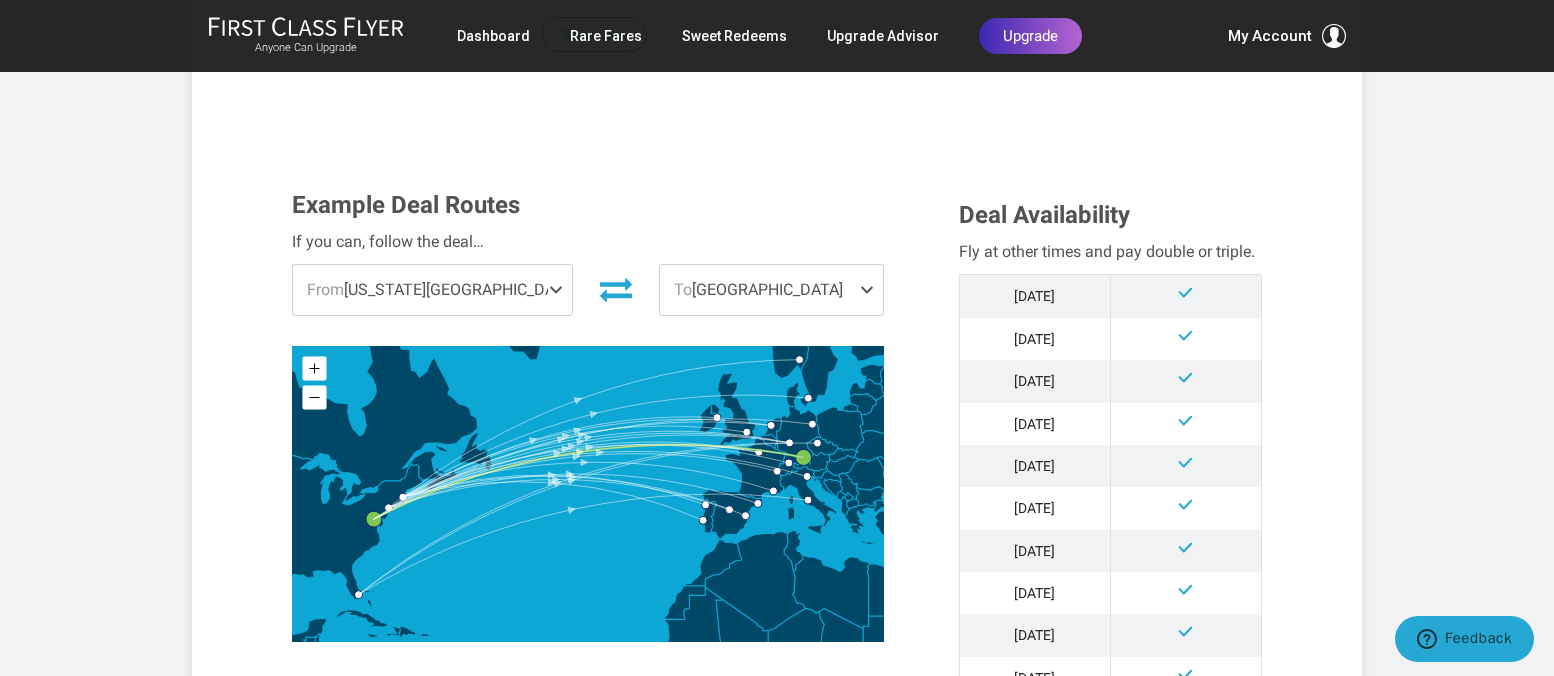 click on "To  Munich" at bounding box center (771, 290) 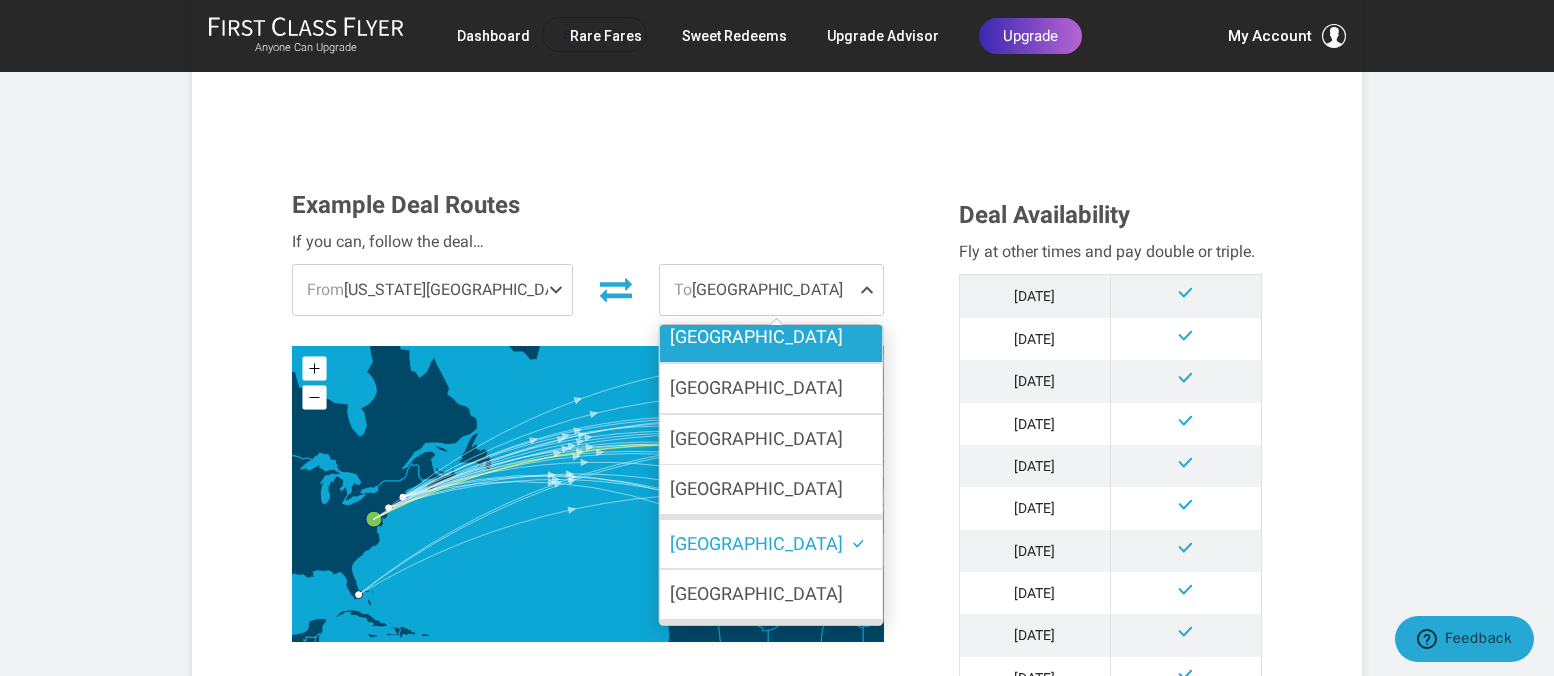 scroll, scrollTop: 1906, scrollLeft: 0, axis: vertical 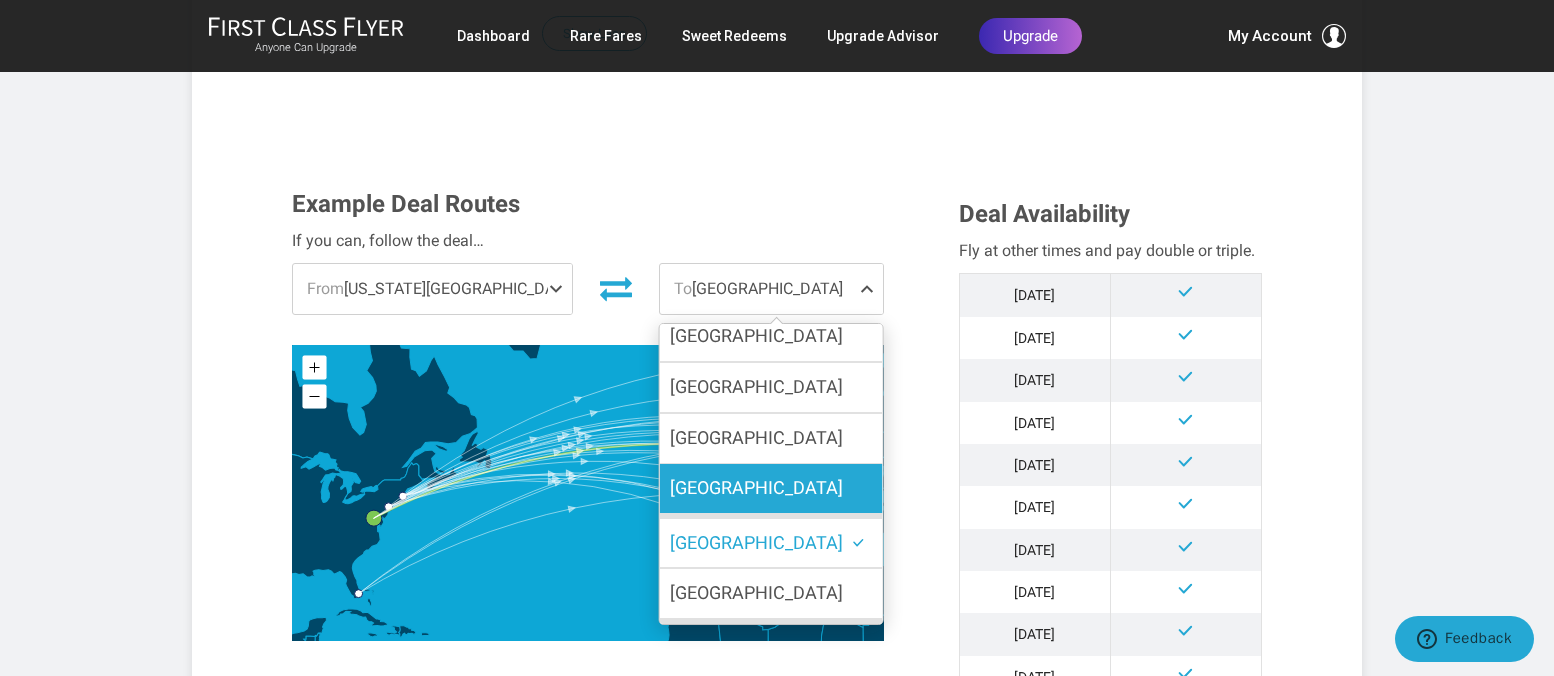 click on "Frankfurt" at bounding box center (756, 487) 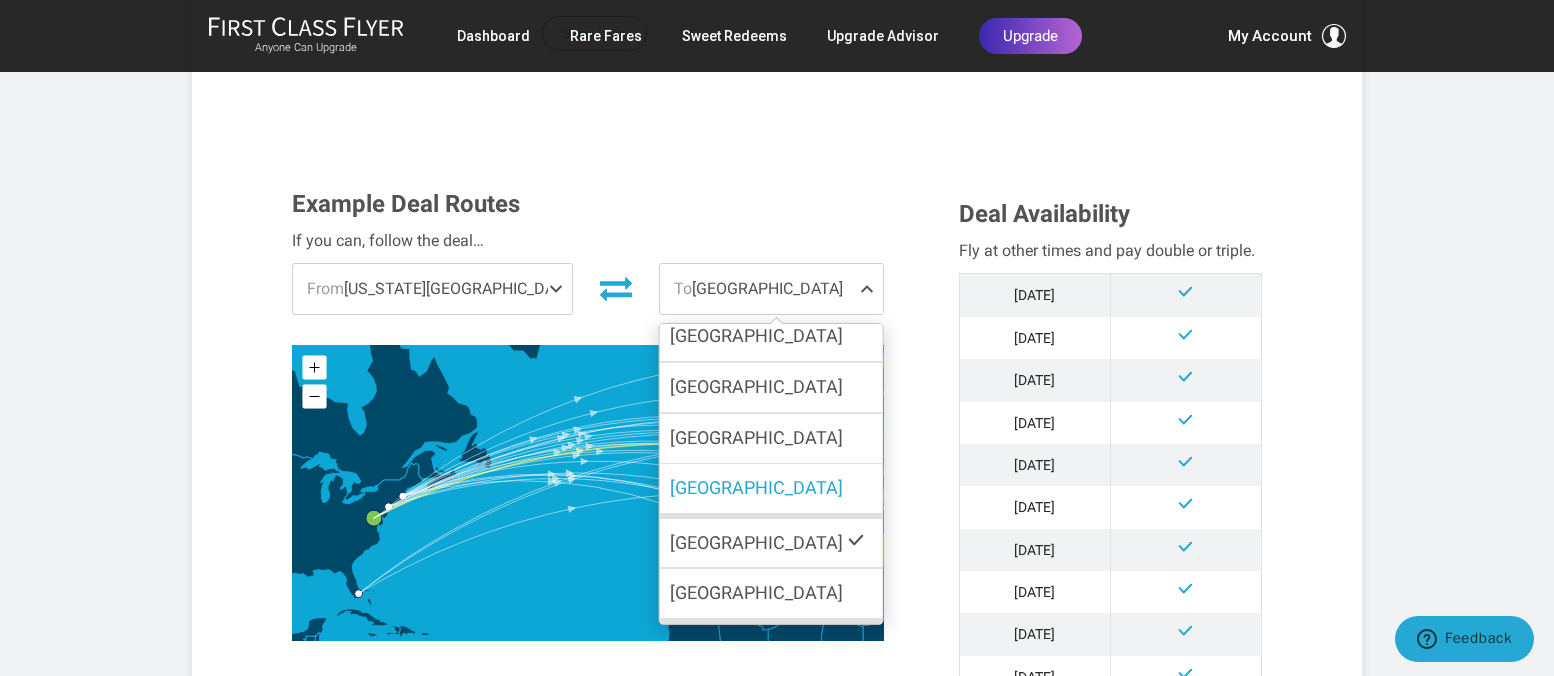 scroll, scrollTop: 11, scrollLeft: 0, axis: vertical 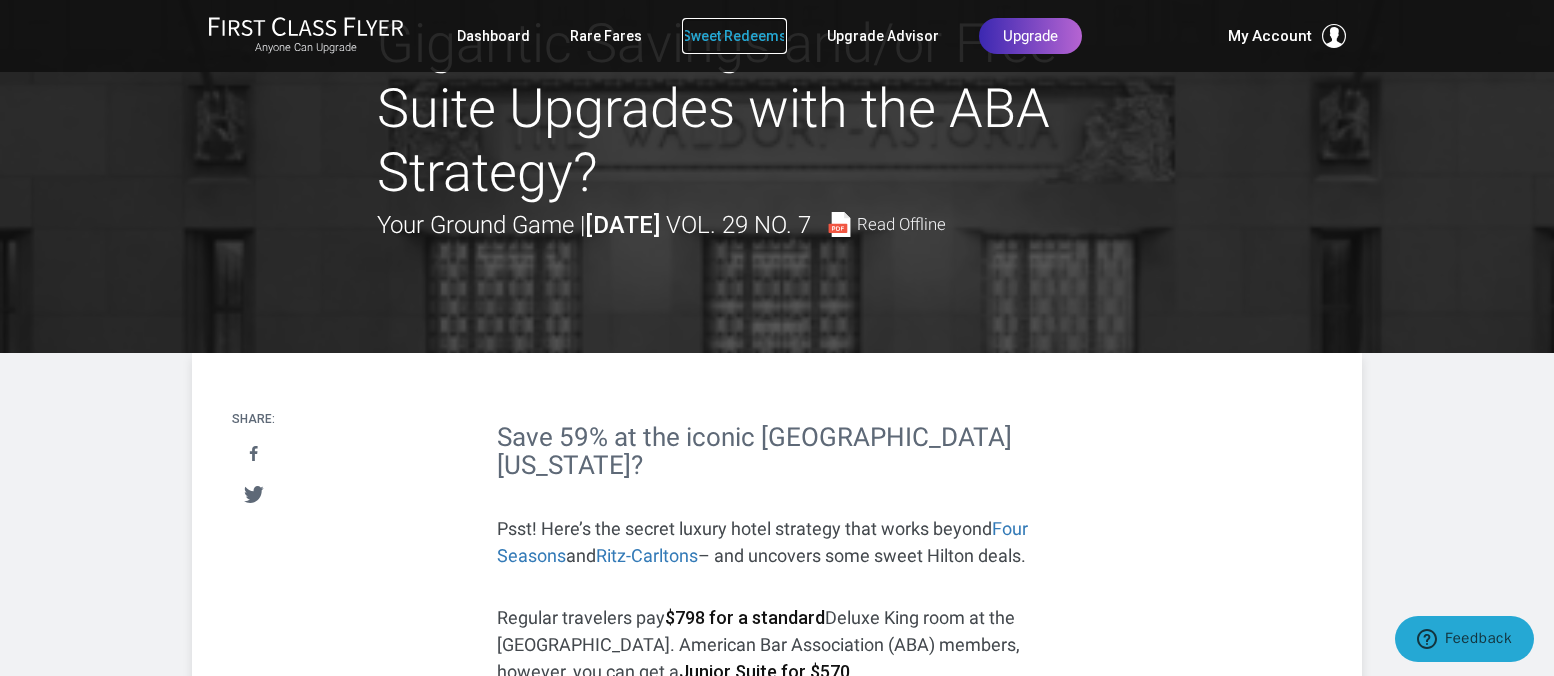 click on "Sweet Redeems" at bounding box center [734, 36] 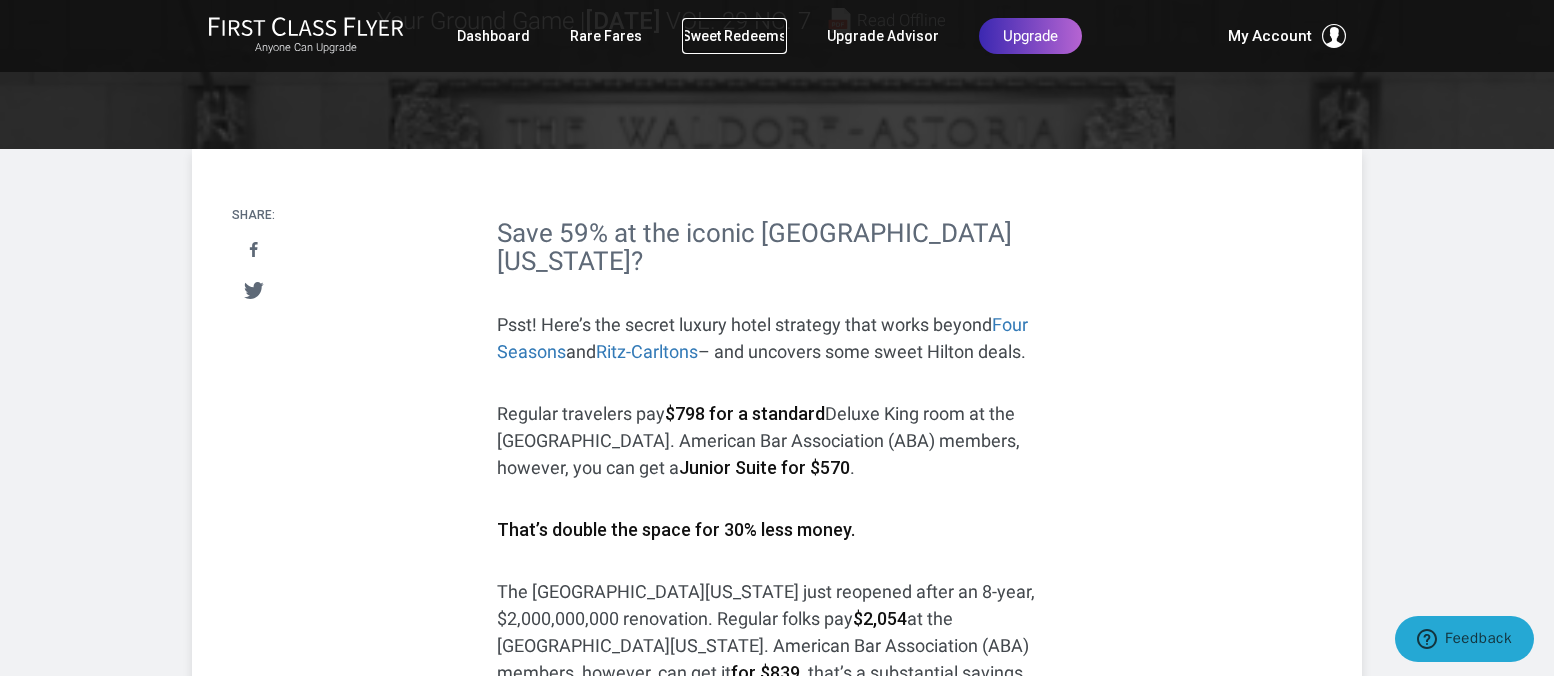 scroll, scrollTop: 0, scrollLeft: 0, axis: both 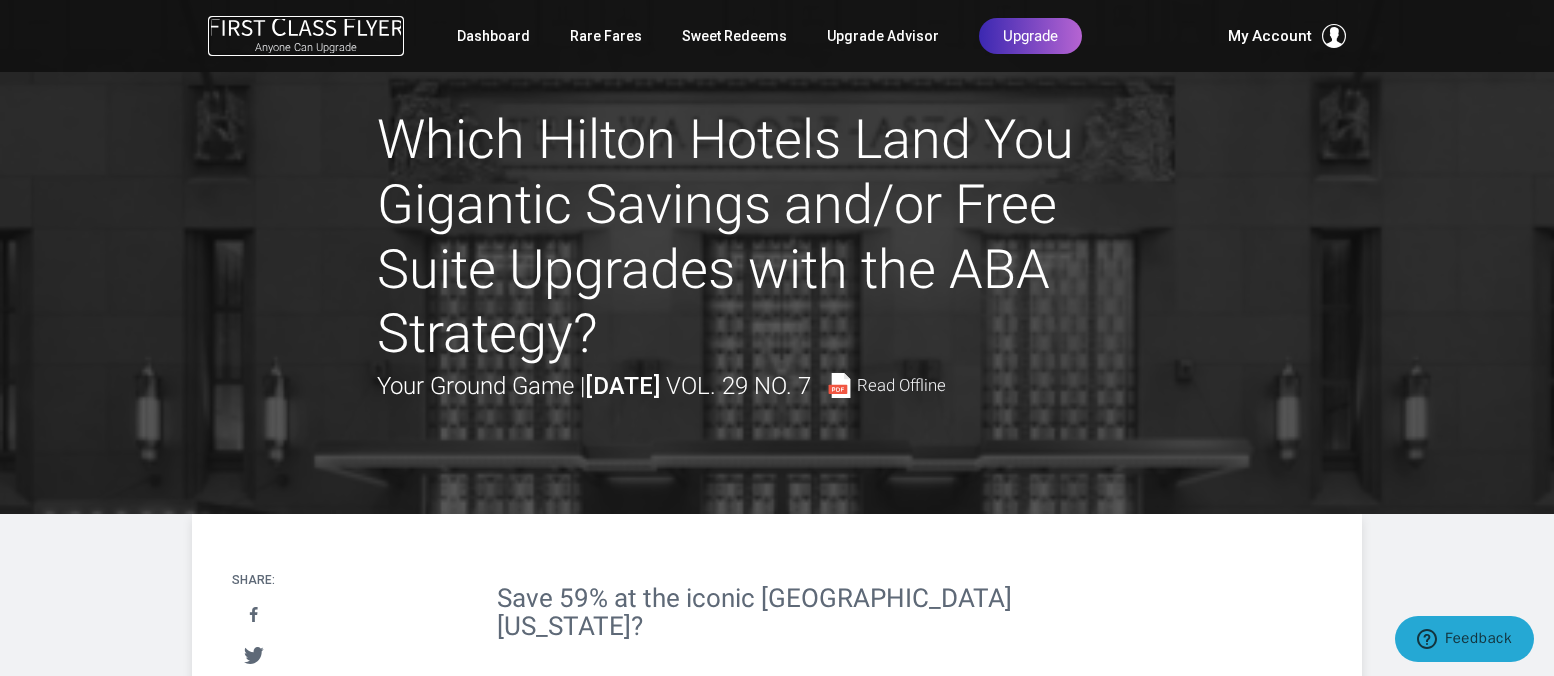 click at bounding box center [306, 26] 